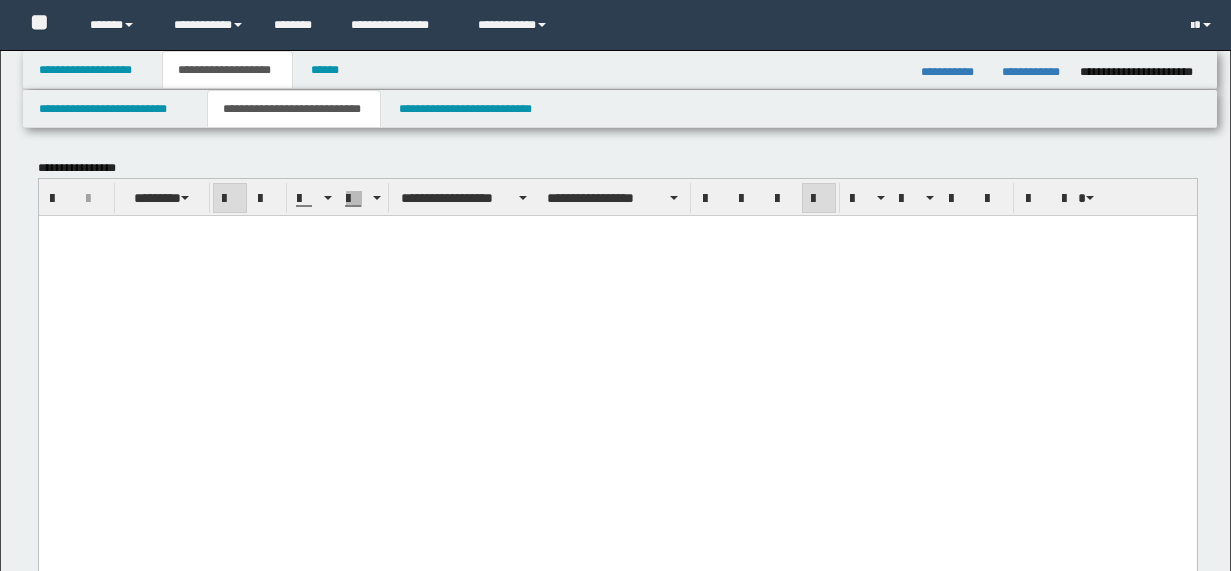 scroll, scrollTop: 6868, scrollLeft: 0, axis: vertical 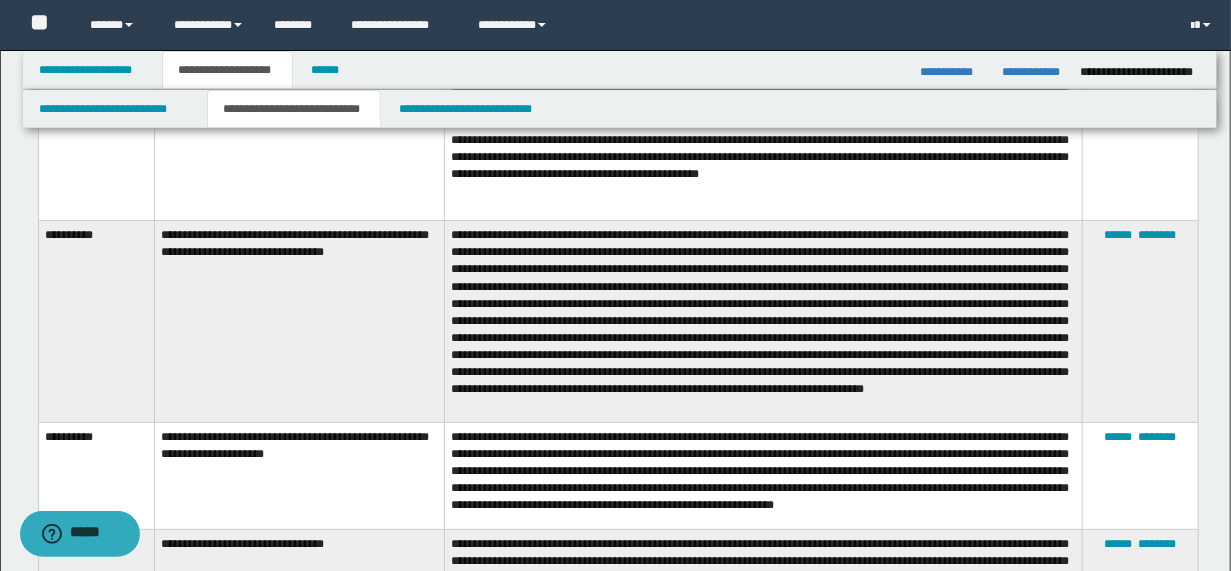 click at bounding box center (764, 321) 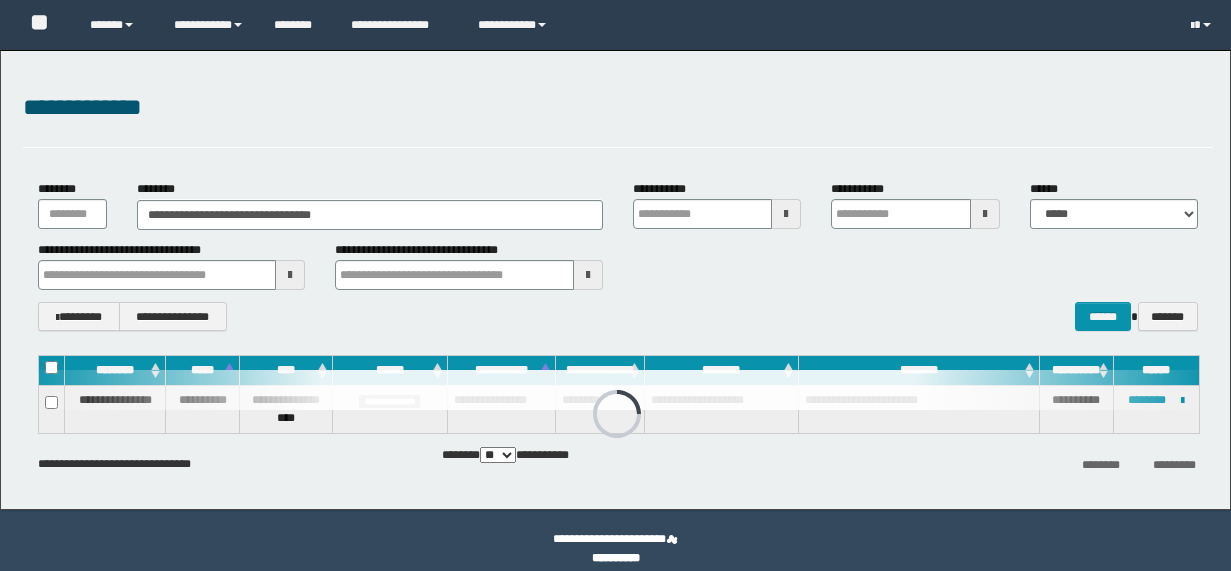 scroll, scrollTop: 0, scrollLeft: 0, axis: both 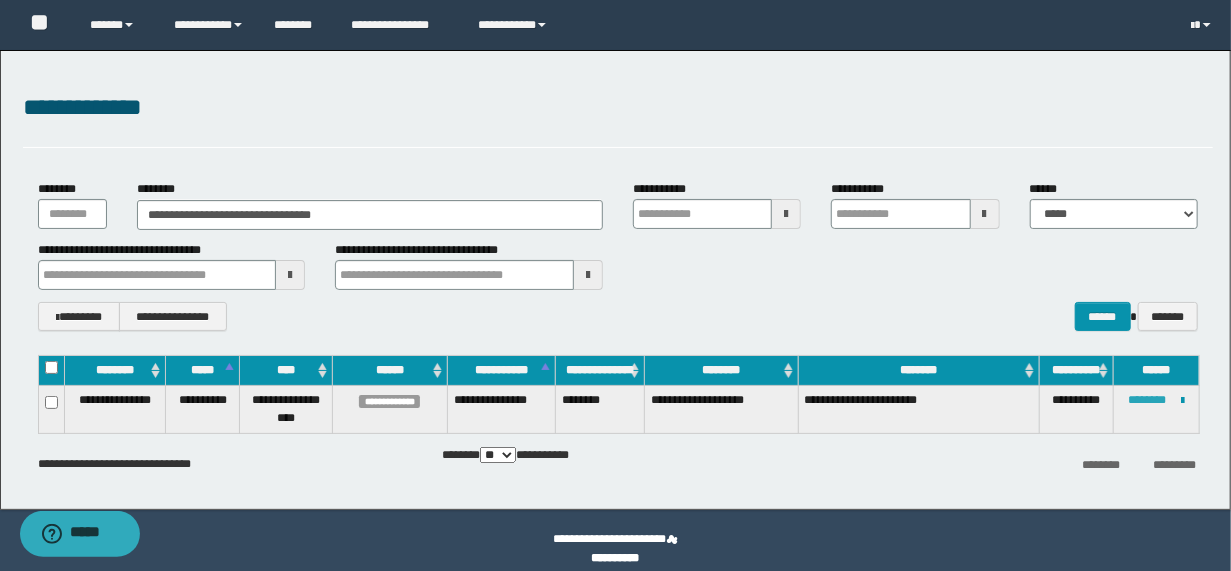 click on "********" at bounding box center [1147, 400] 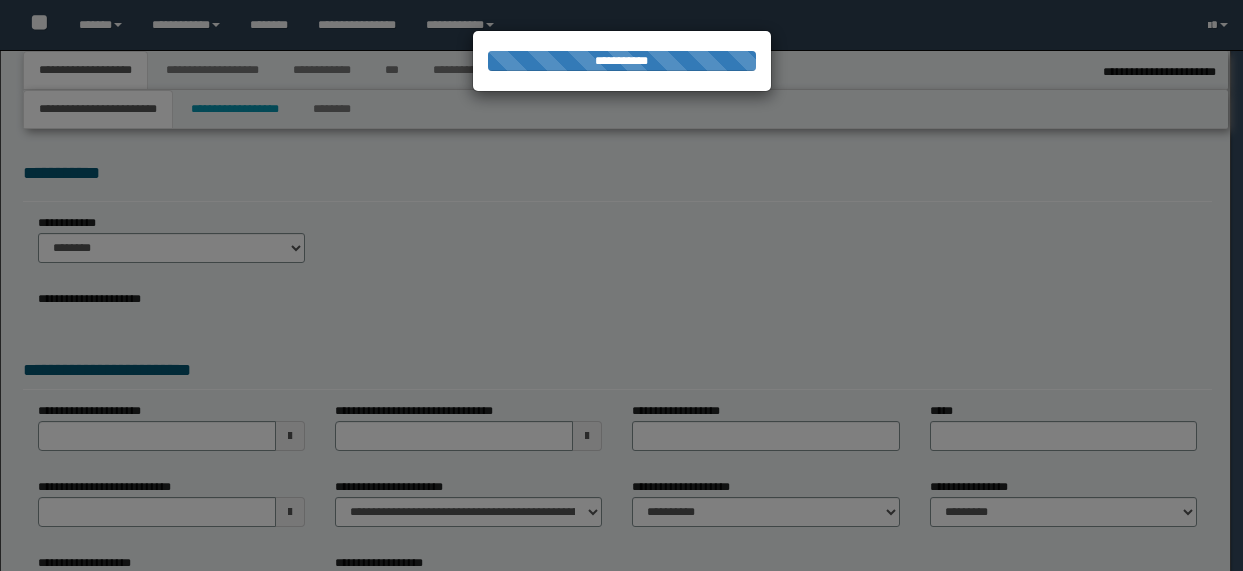 type on "**********" 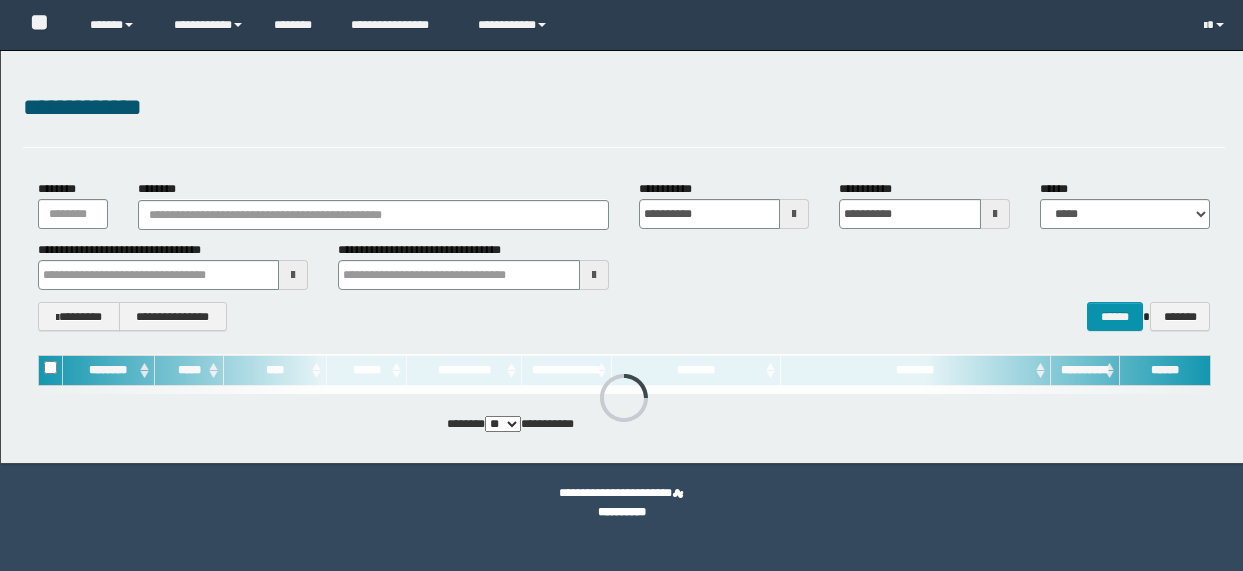 scroll, scrollTop: 0, scrollLeft: 0, axis: both 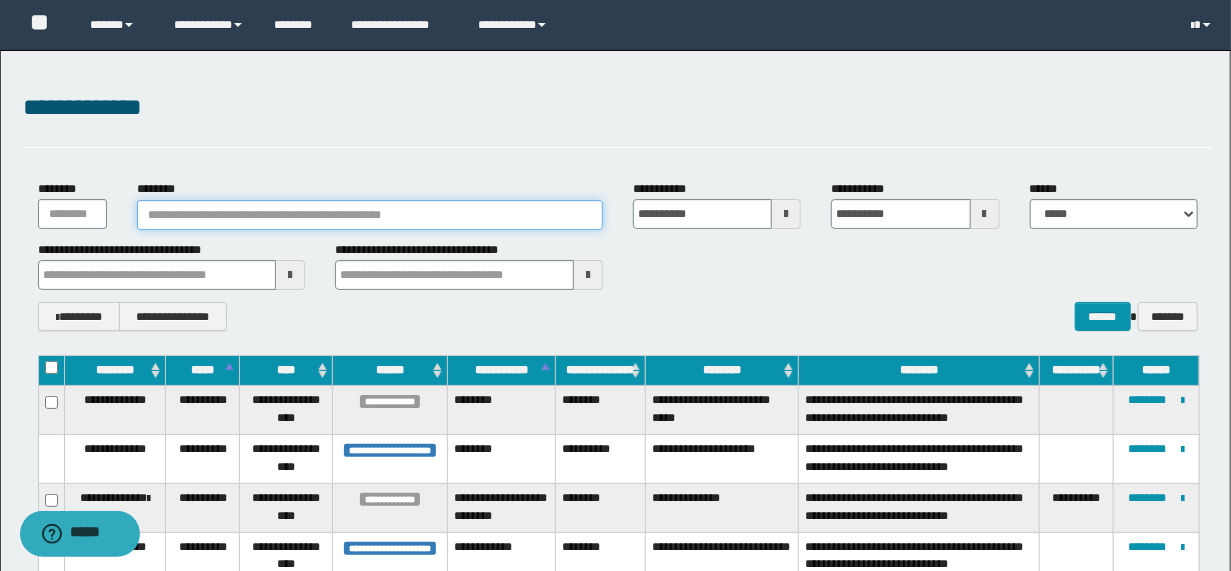 click on "********" at bounding box center [370, 215] 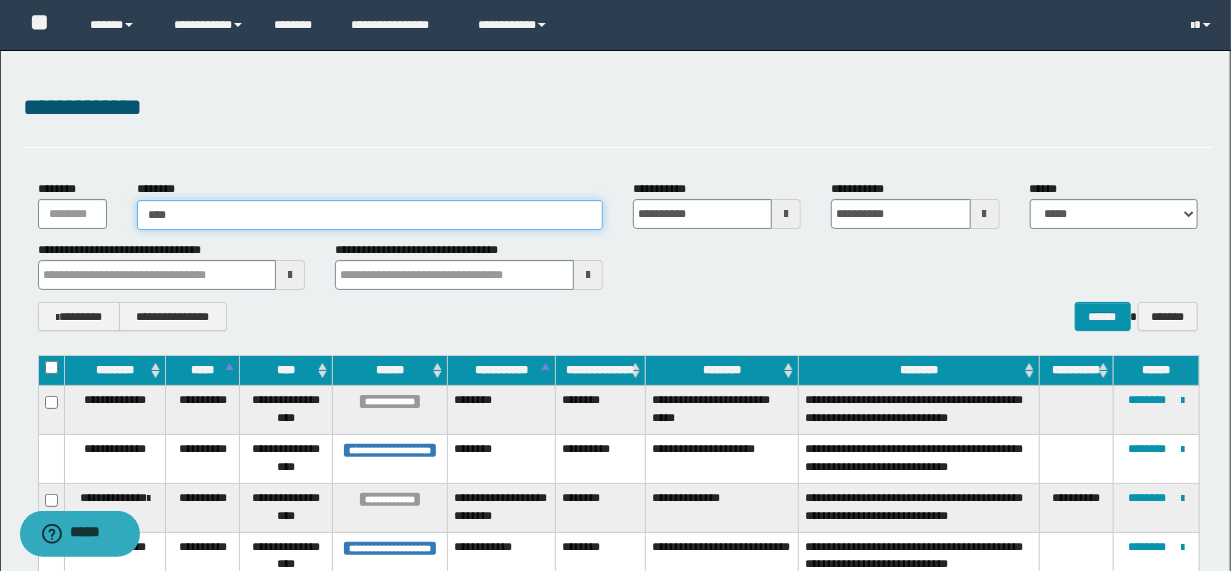 type on "*****" 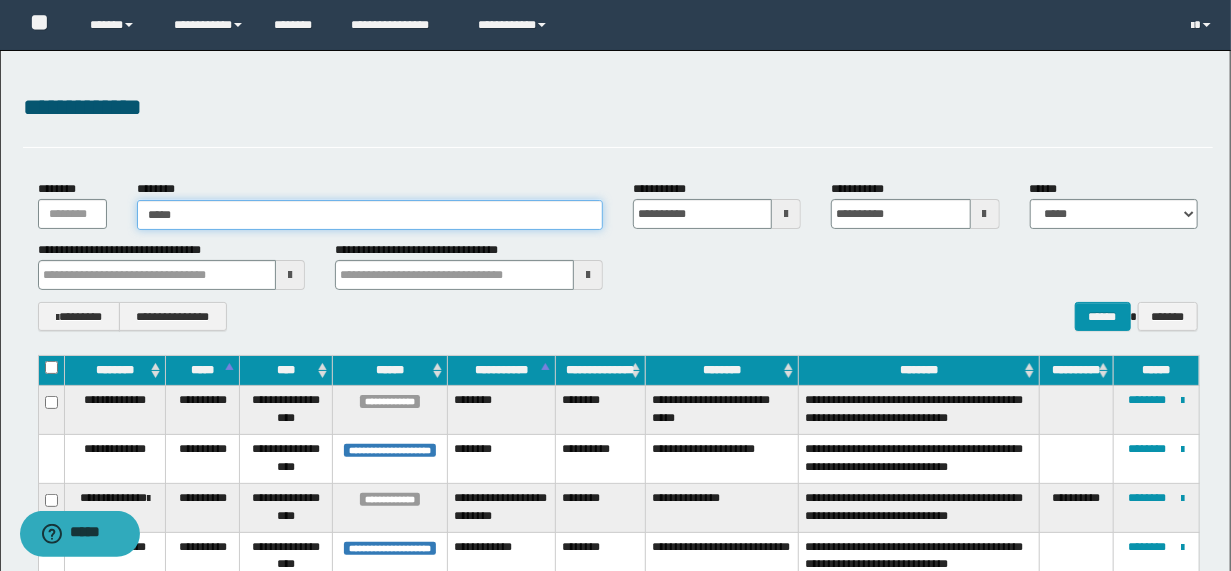 type on "*****" 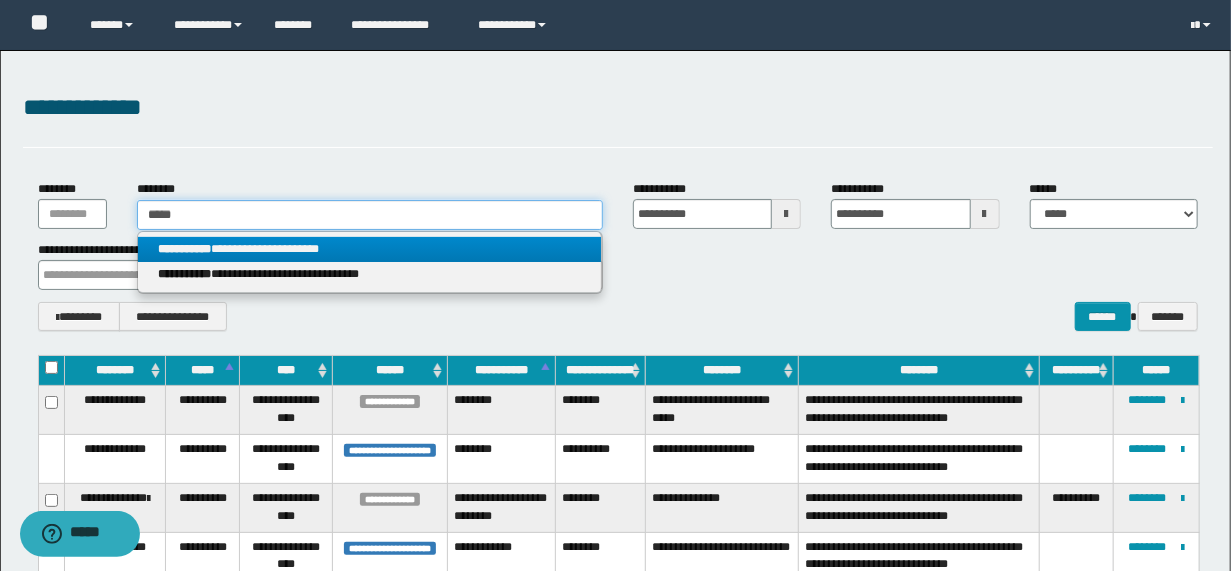 type on "*****" 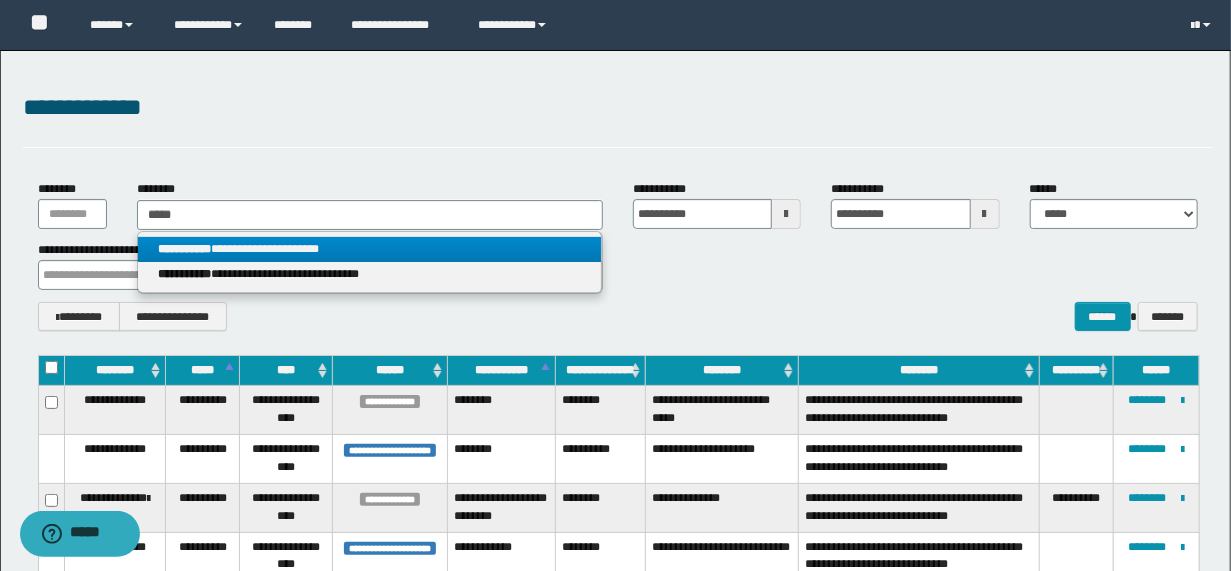click on "**********" at bounding box center (369, 249) 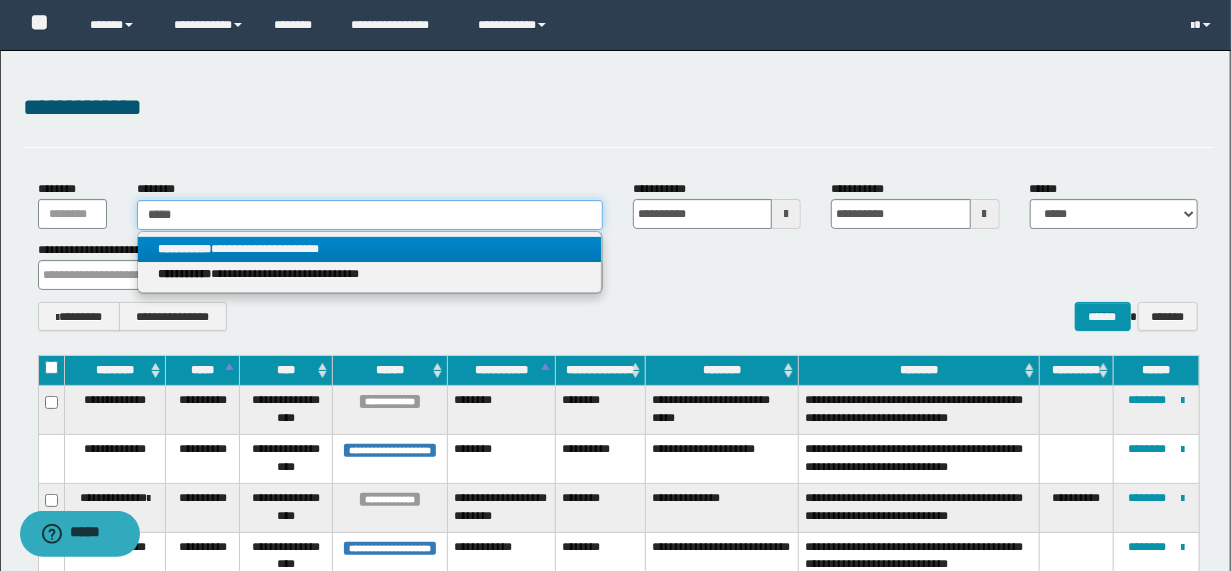 type 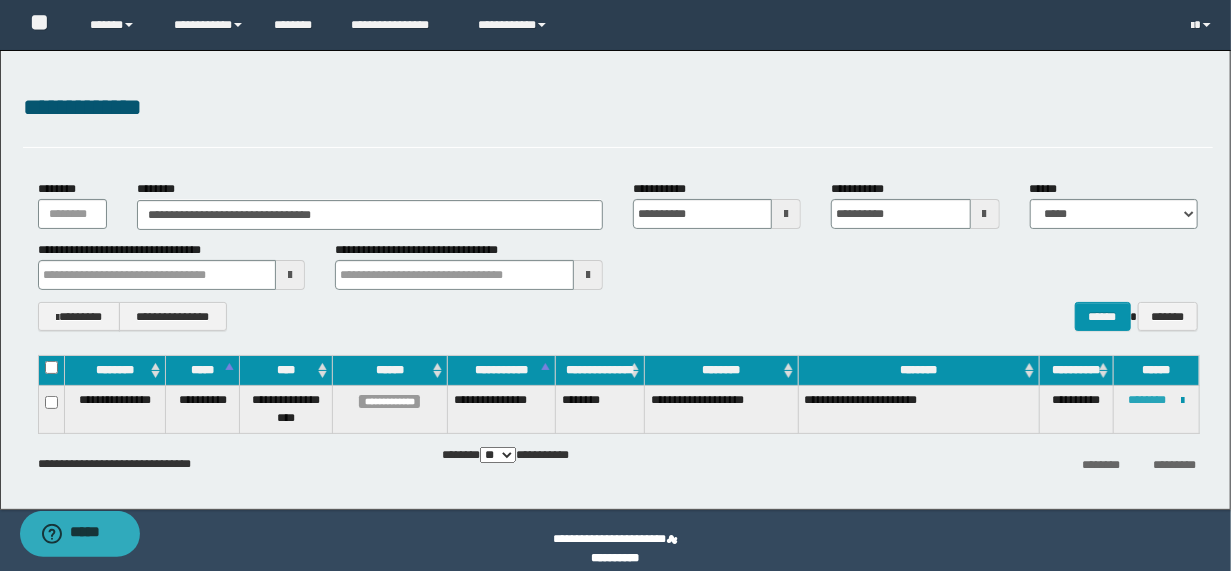 click on "********" at bounding box center (1147, 400) 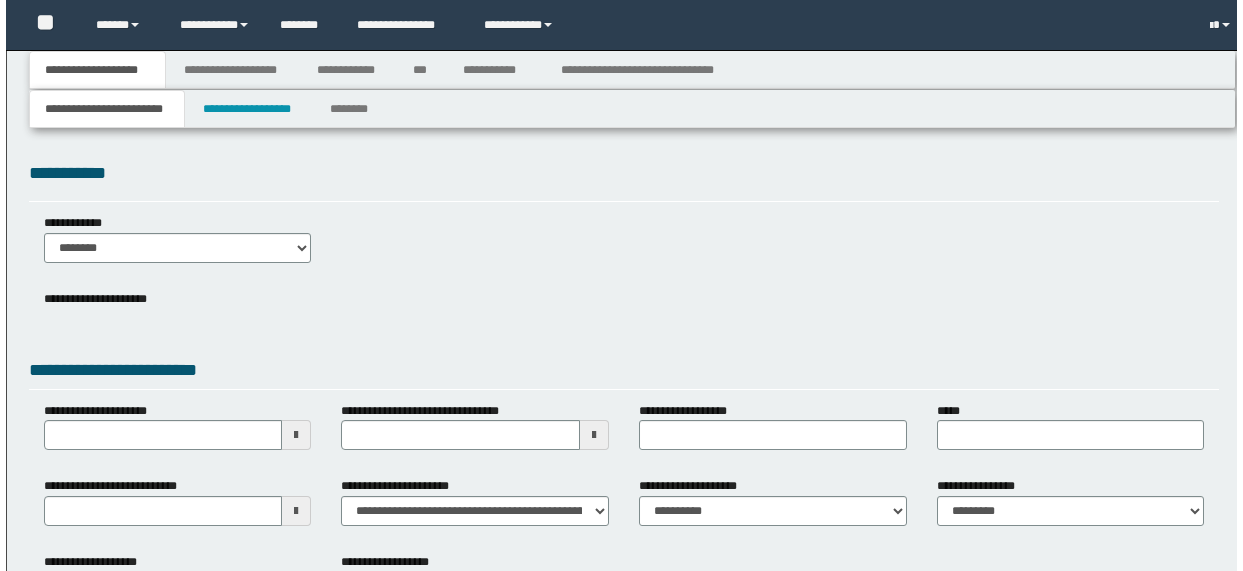 scroll, scrollTop: 0, scrollLeft: 0, axis: both 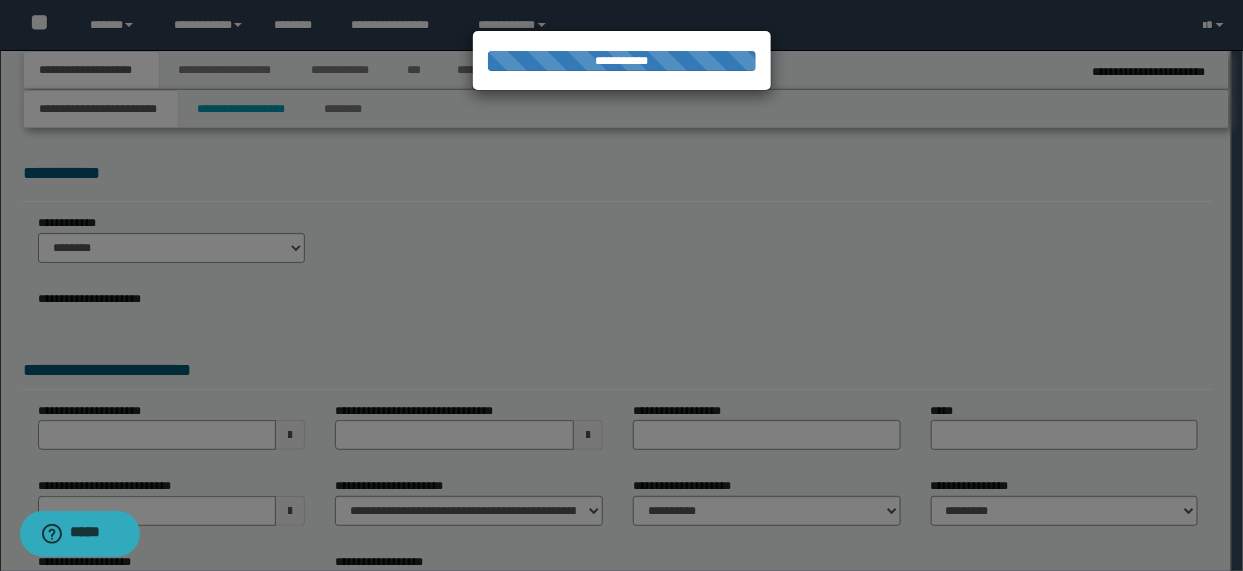 type on "**********" 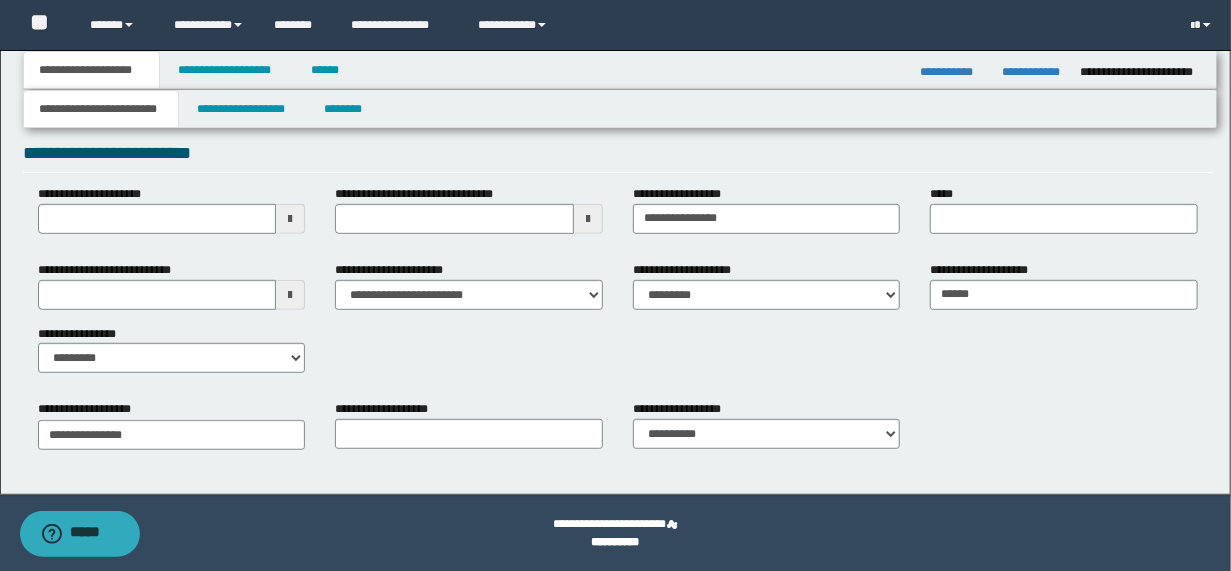 scroll, scrollTop: 375, scrollLeft: 0, axis: vertical 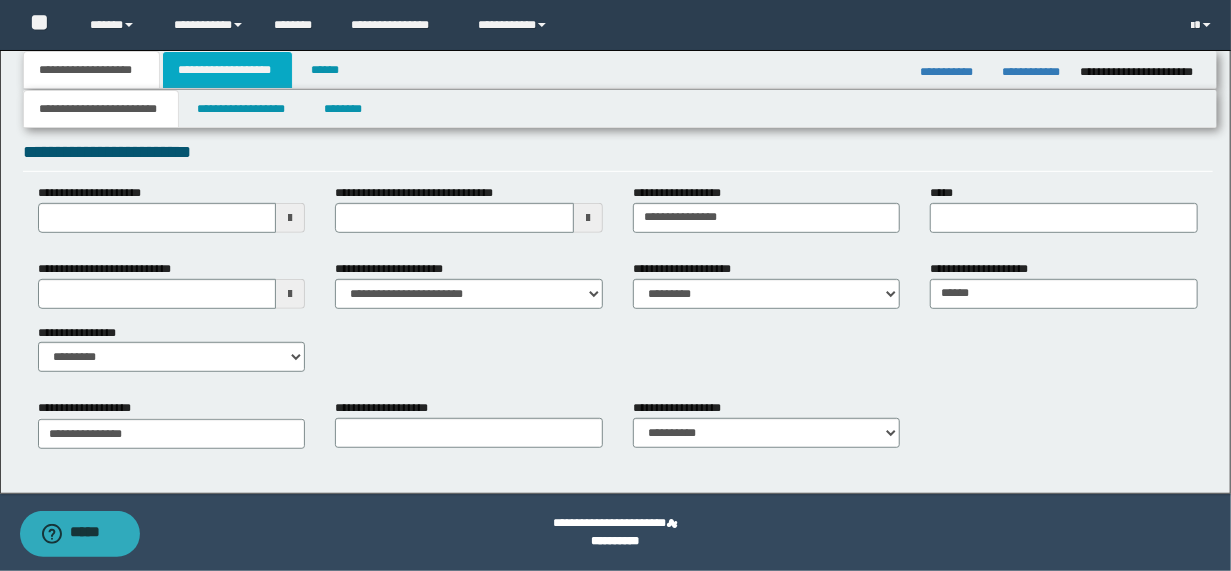 click on "**********" at bounding box center [227, 70] 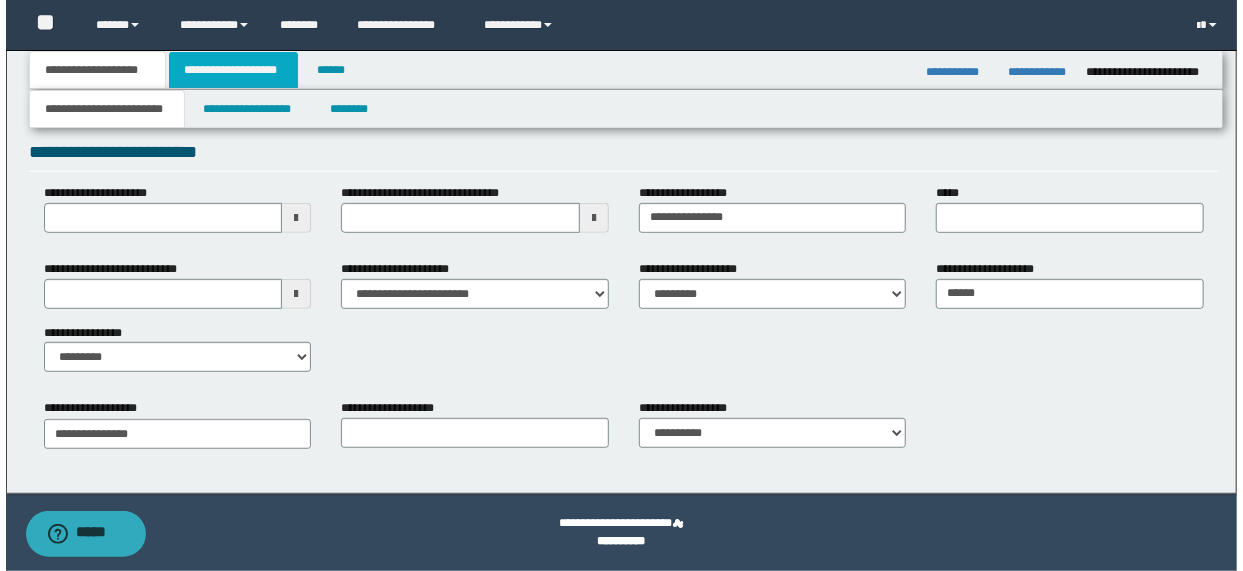 scroll, scrollTop: 0, scrollLeft: 0, axis: both 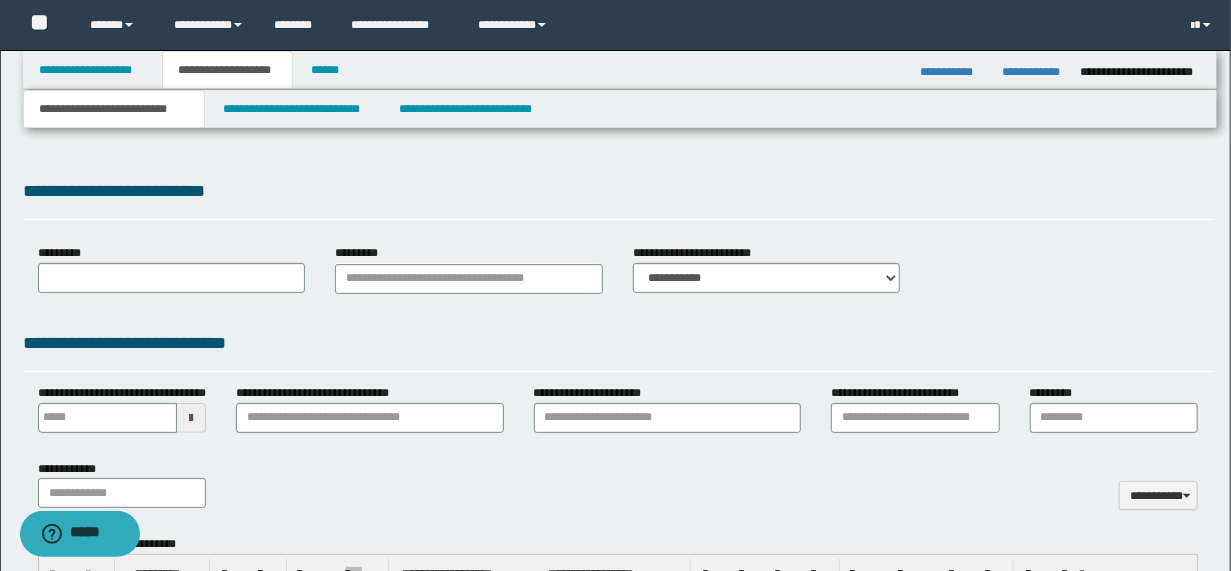 type 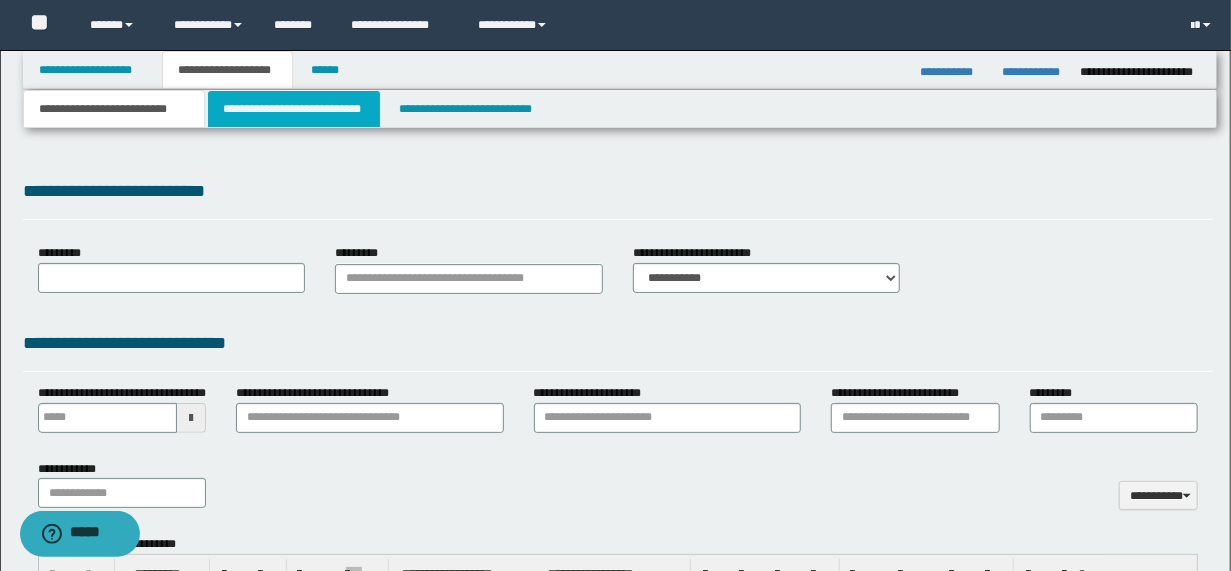 type on "**********" 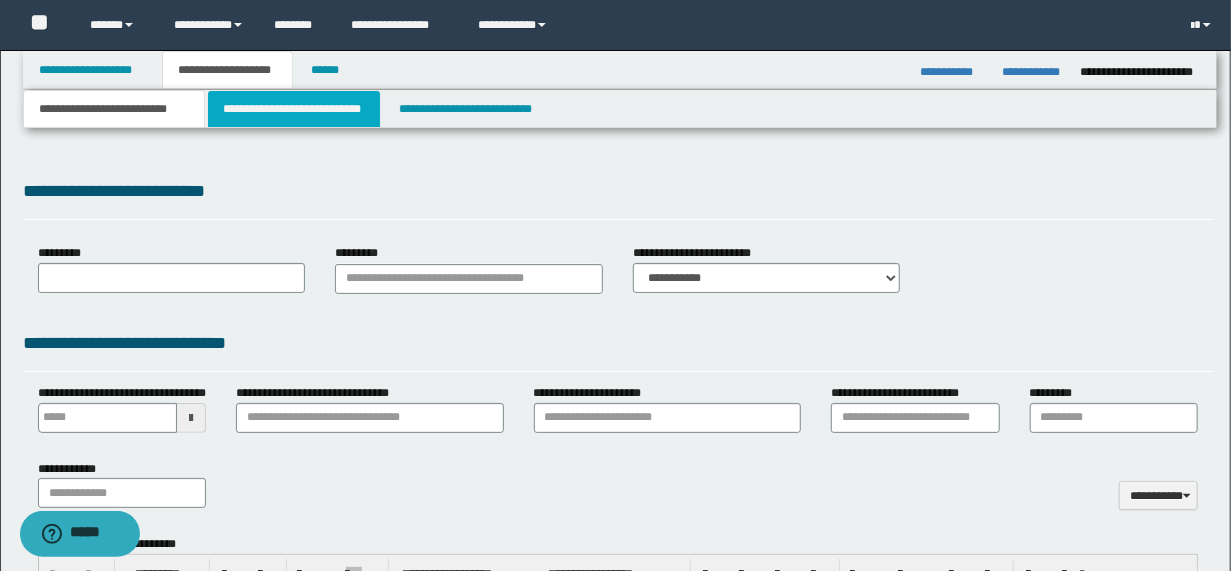 type on "**********" 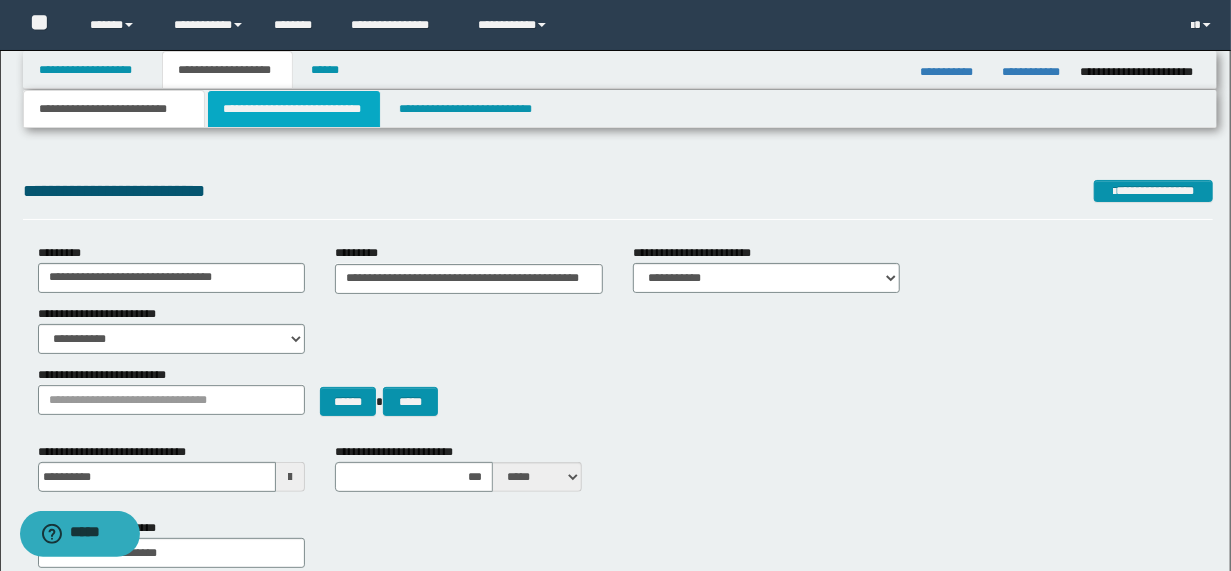 click on "**********" at bounding box center (294, 109) 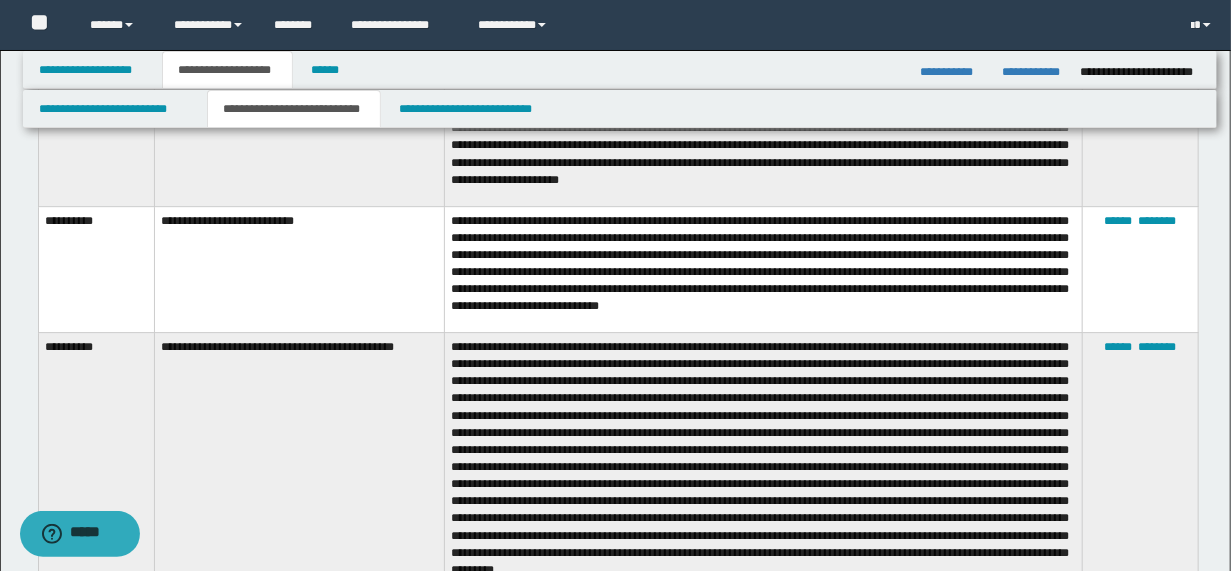 scroll, scrollTop: 6240, scrollLeft: 0, axis: vertical 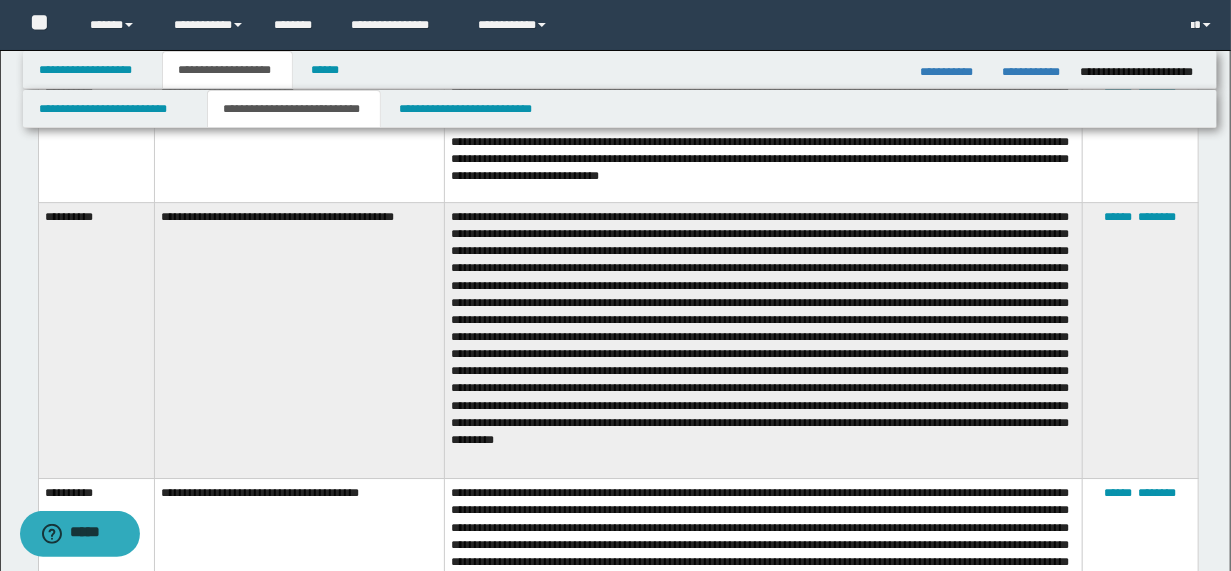 click at bounding box center [764, 341] 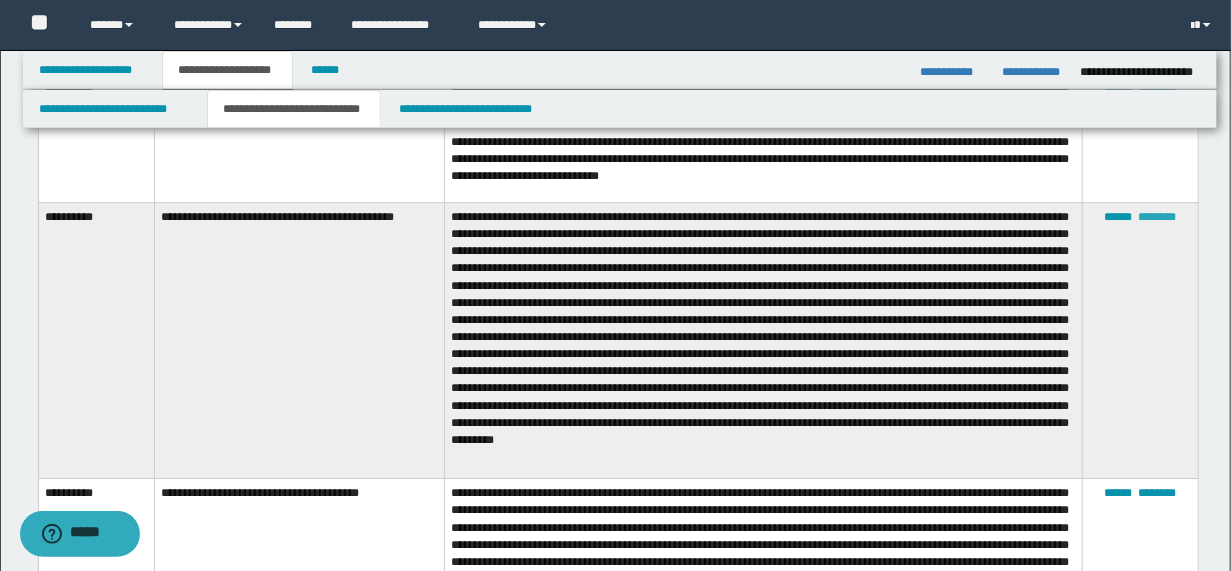 click on "********" at bounding box center (1157, 217) 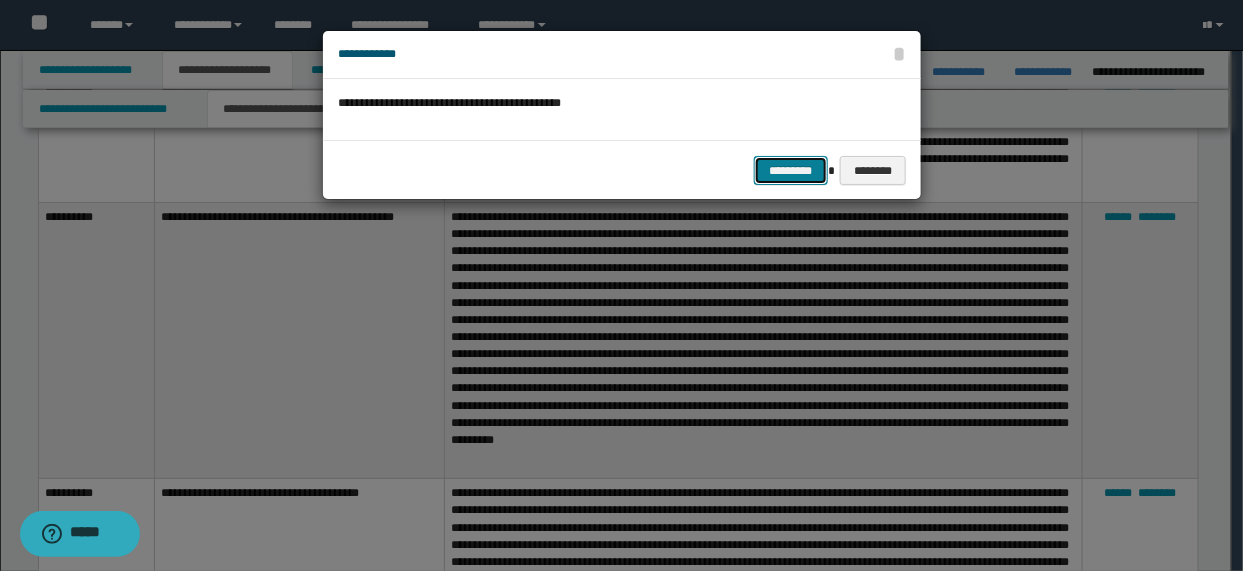 click on "*********" at bounding box center (791, 170) 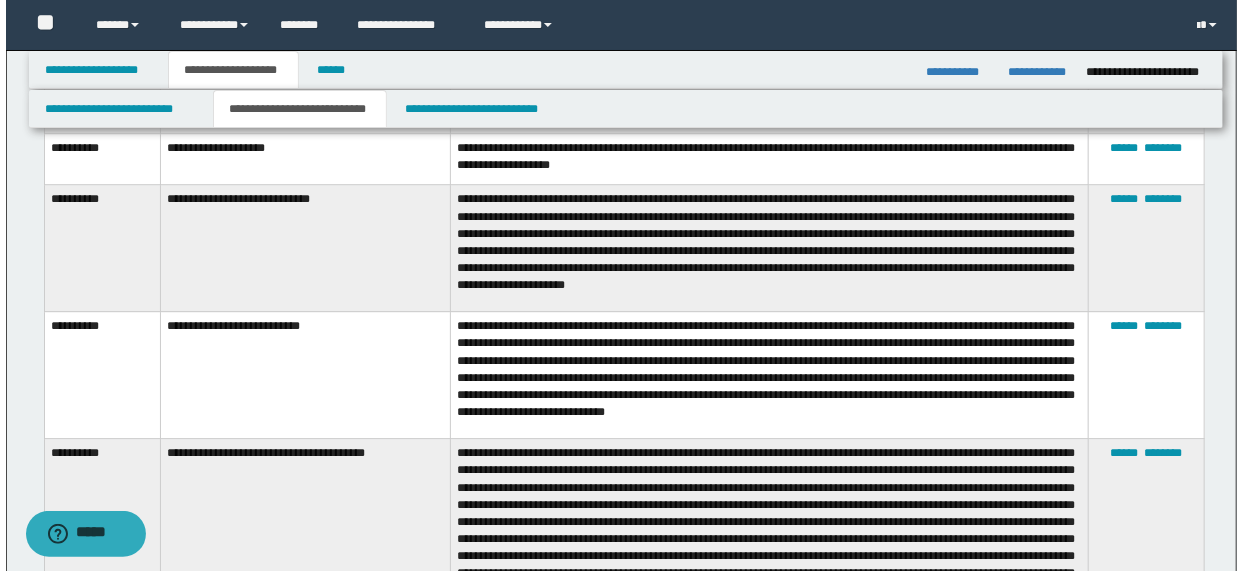 scroll, scrollTop: 6240, scrollLeft: 0, axis: vertical 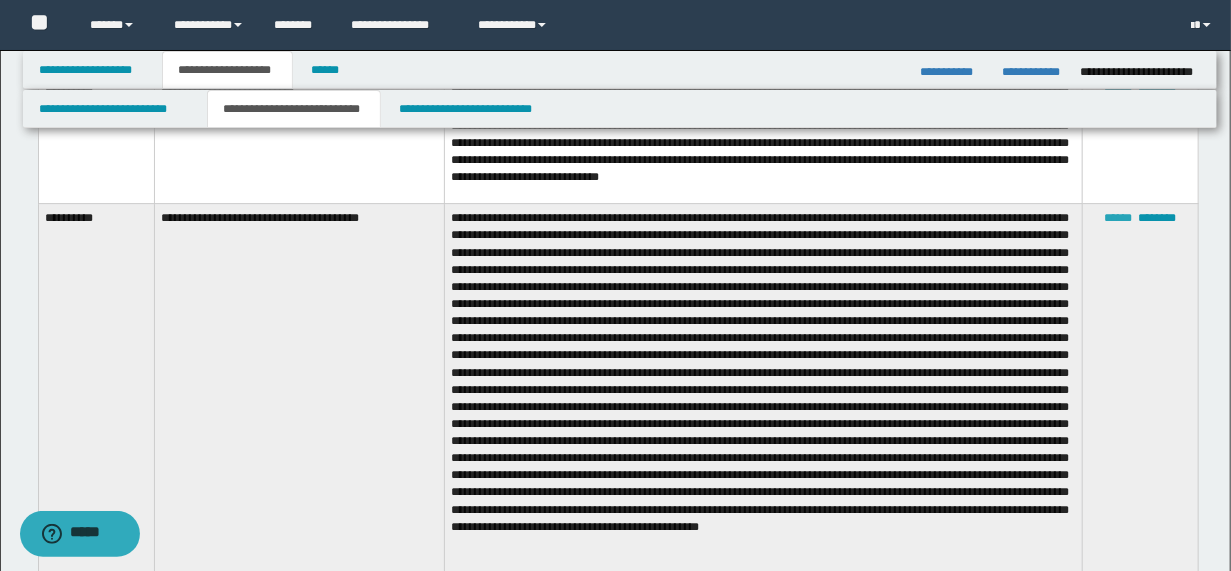 click on "******" at bounding box center [1118, 218] 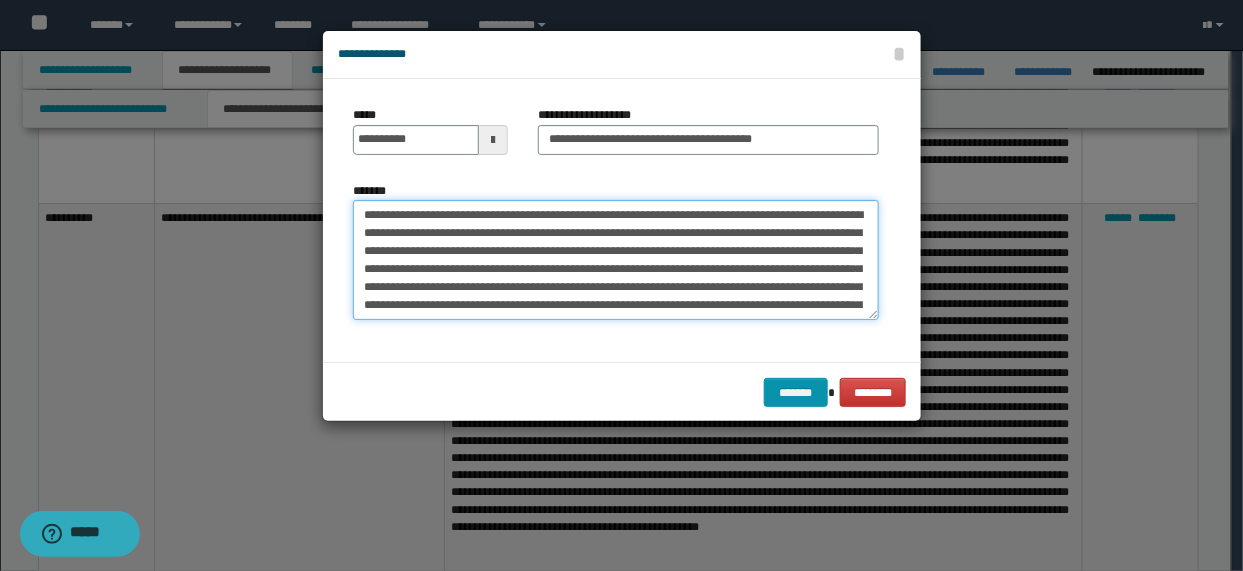 drag, startPoint x: 408, startPoint y: 233, endPoint x: 440, endPoint y: 238, distance: 32.38827 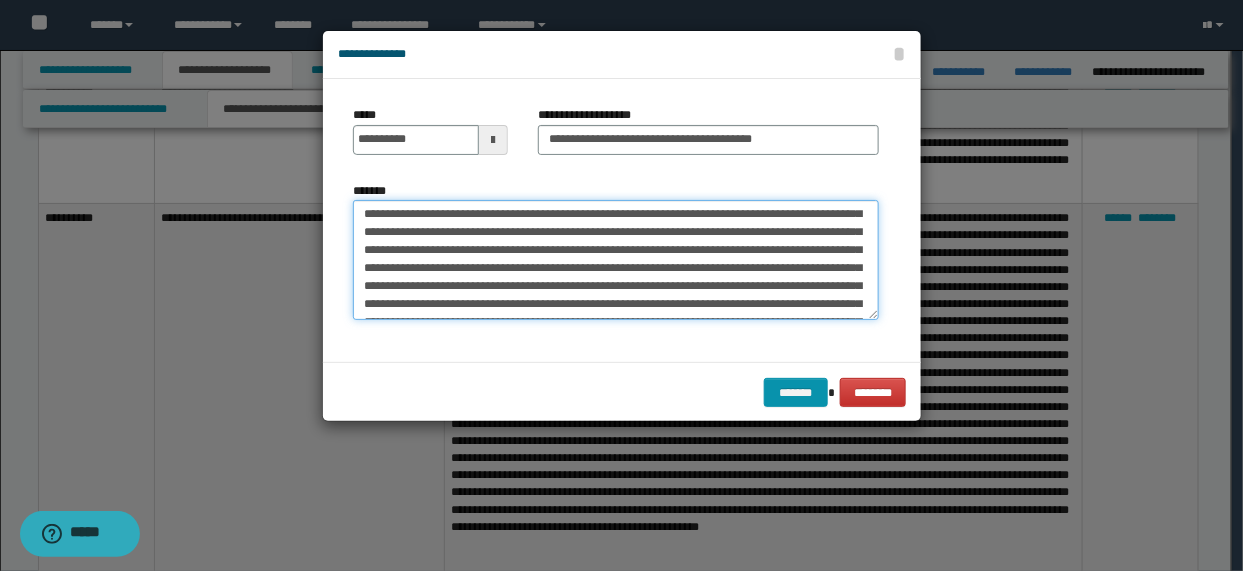 scroll, scrollTop: 156, scrollLeft: 0, axis: vertical 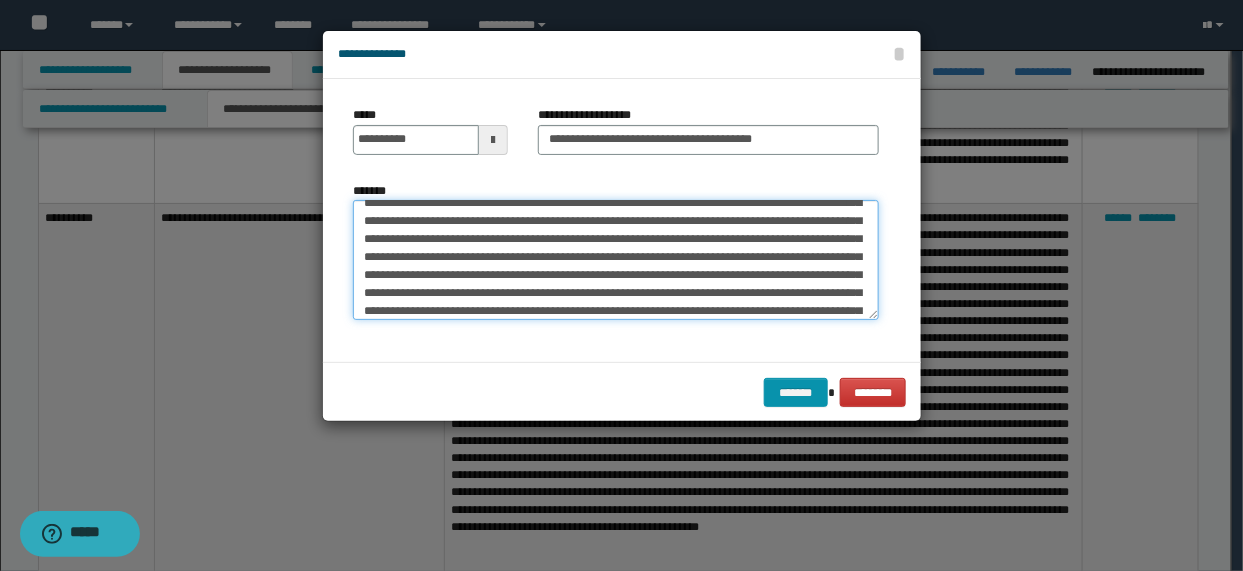 click on "*******" at bounding box center [616, 259] 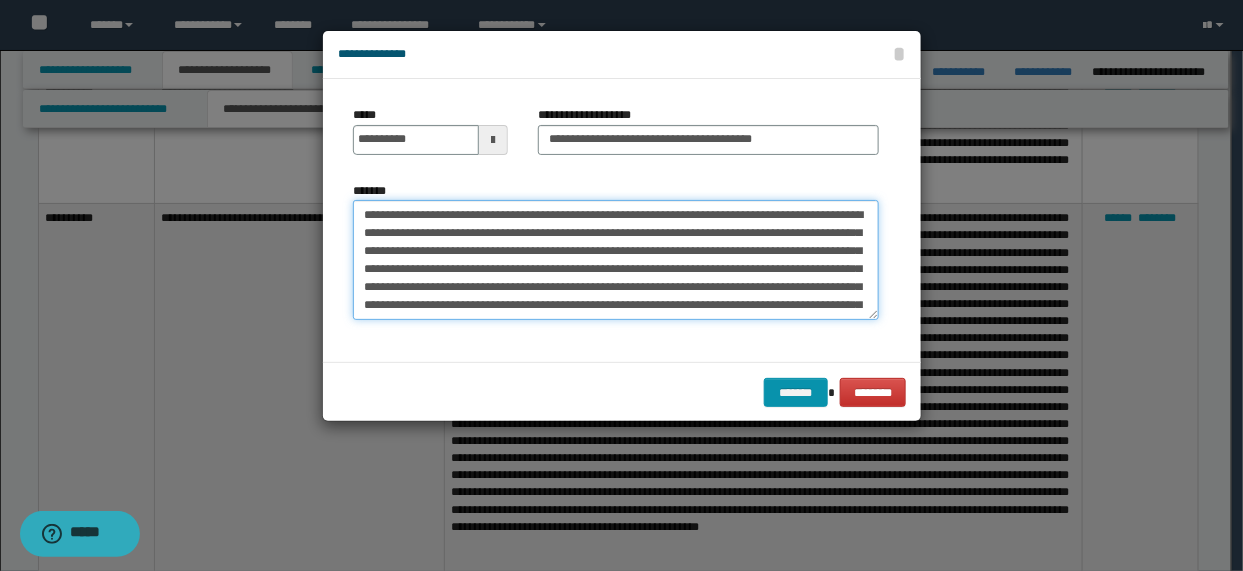 scroll, scrollTop: 0, scrollLeft: 0, axis: both 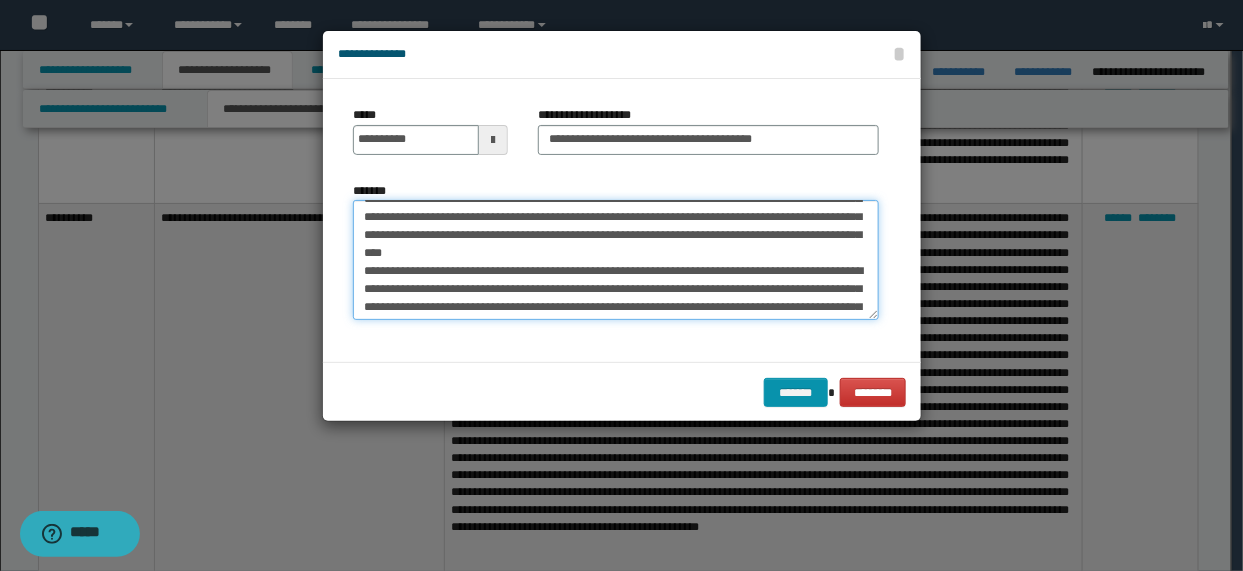 click on "*******" at bounding box center (616, 259) 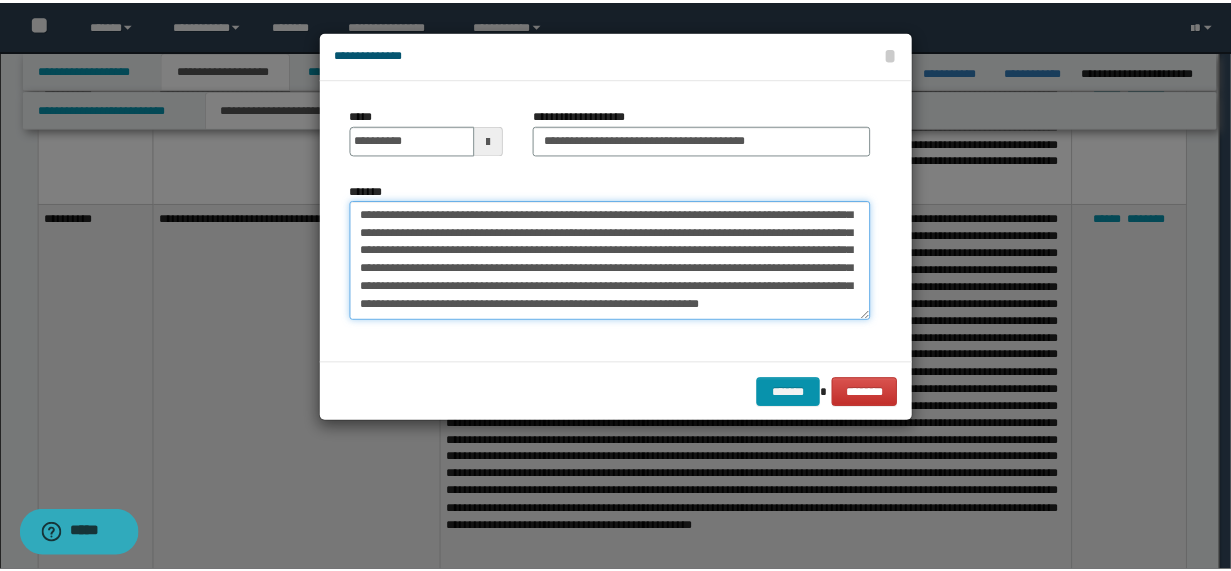 scroll, scrollTop: 360, scrollLeft: 0, axis: vertical 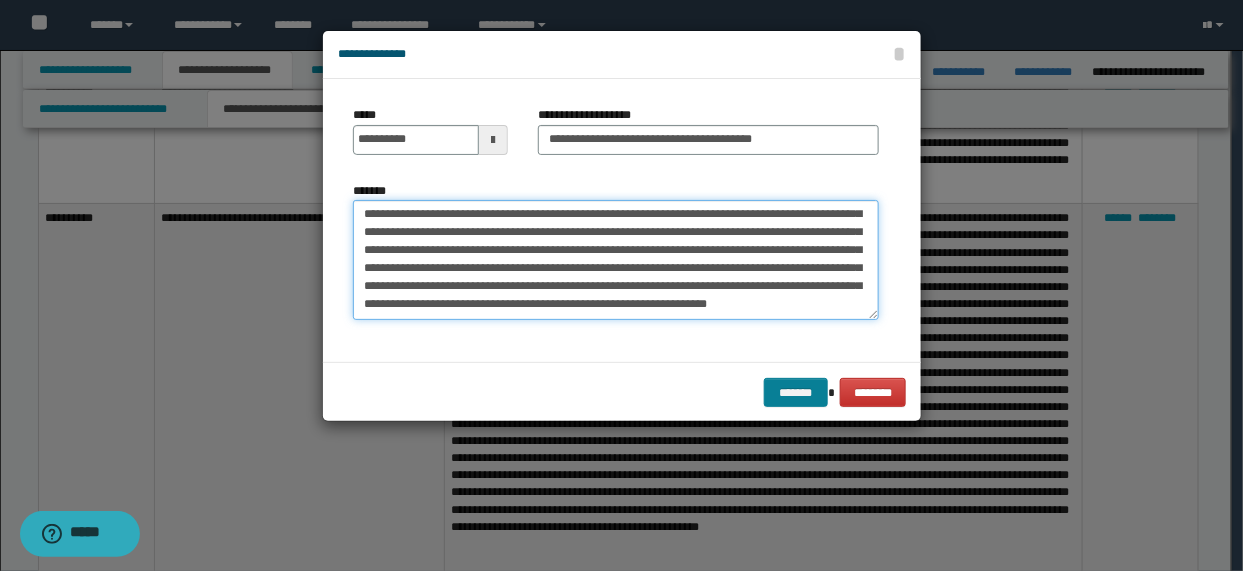 type on "**********" 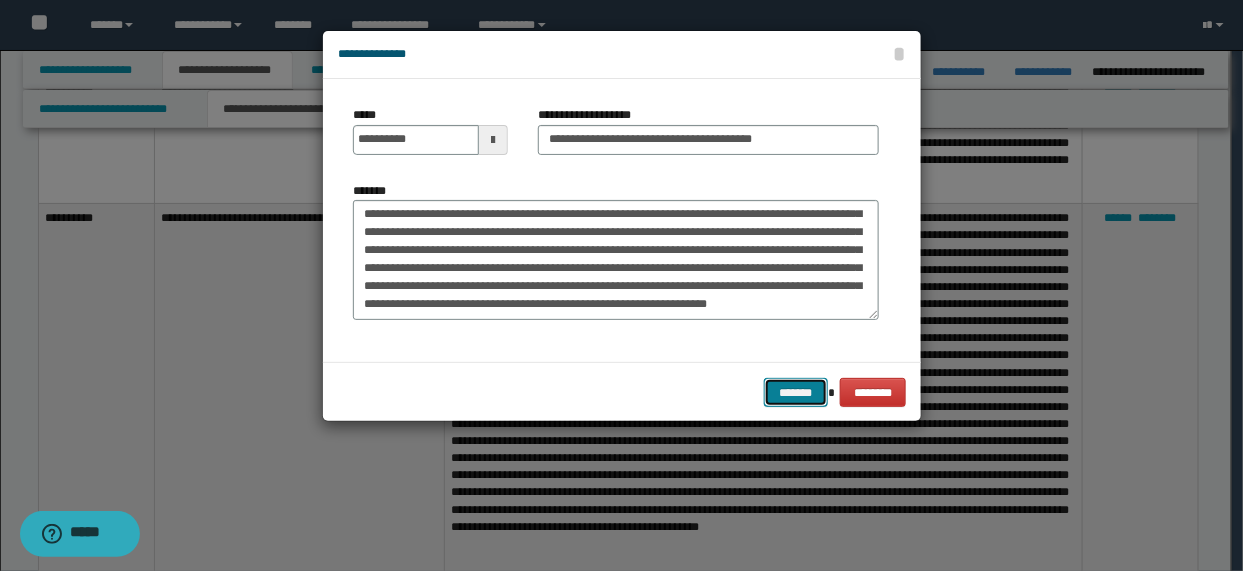 click on "*******" at bounding box center (796, 392) 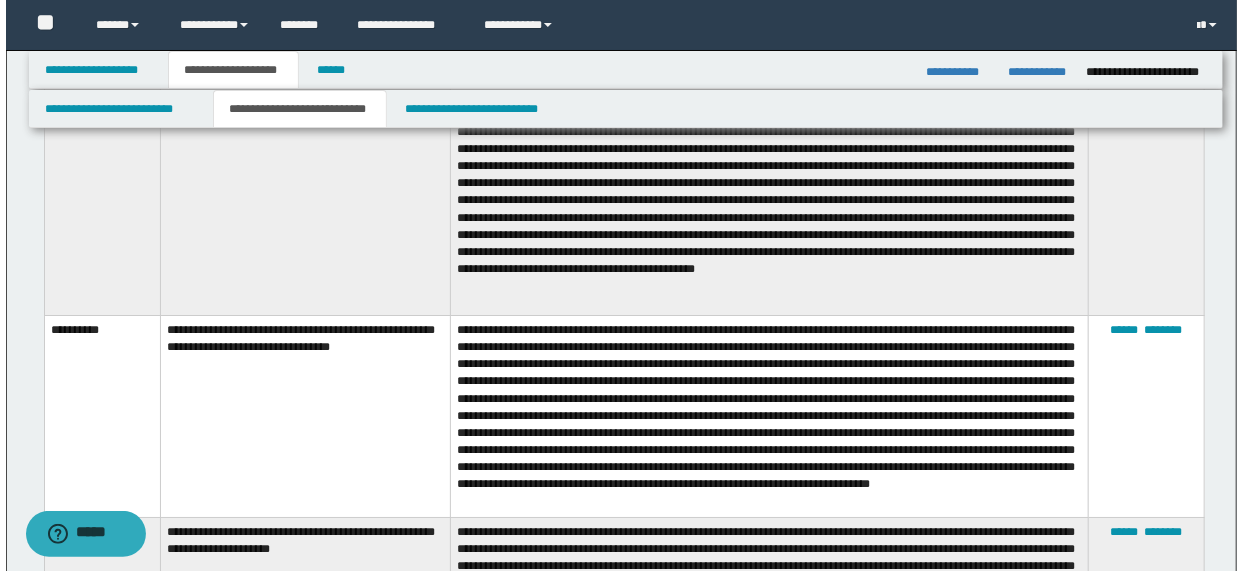 scroll, scrollTop: 6560, scrollLeft: 0, axis: vertical 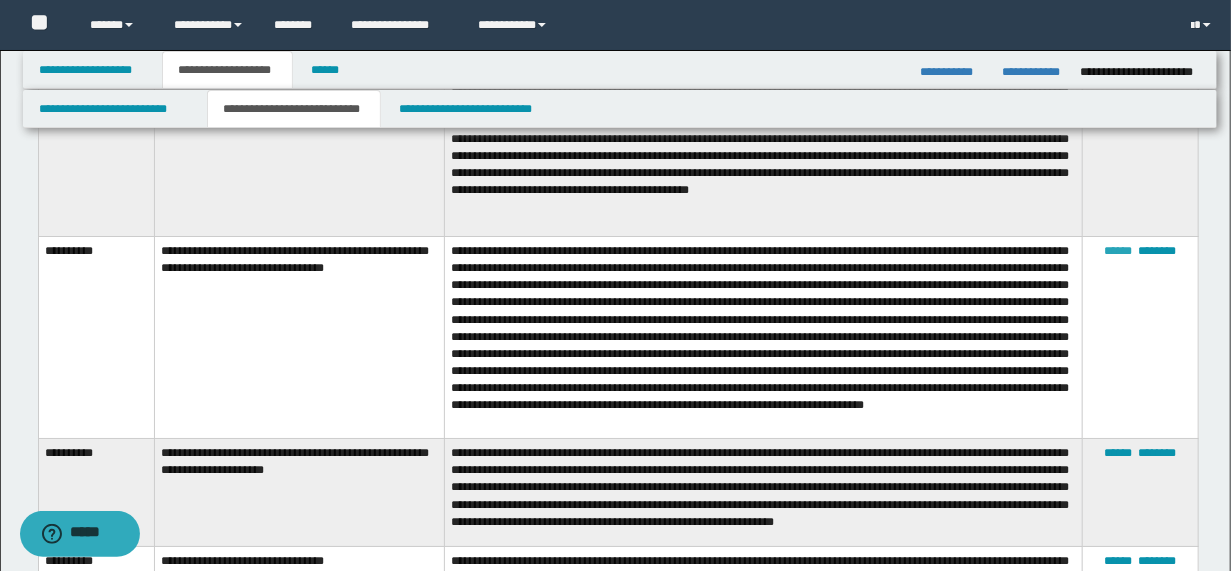 drag, startPoint x: 1118, startPoint y: 236, endPoint x: 1107, endPoint y: 237, distance: 11.045361 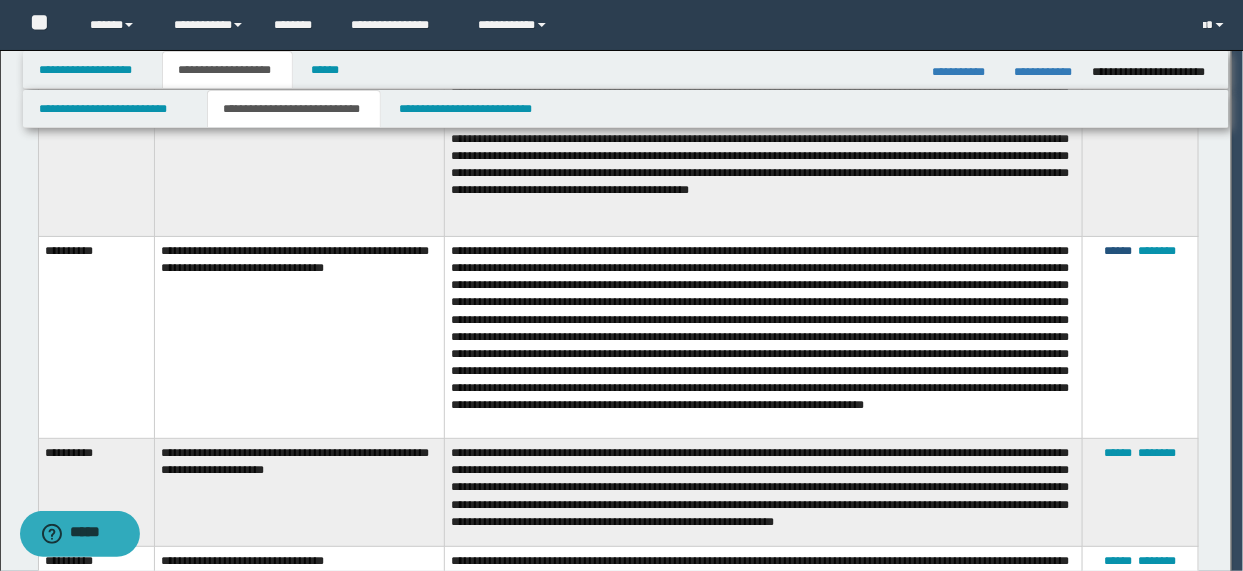 scroll, scrollTop: 144, scrollLeft: 0, axis: vertical 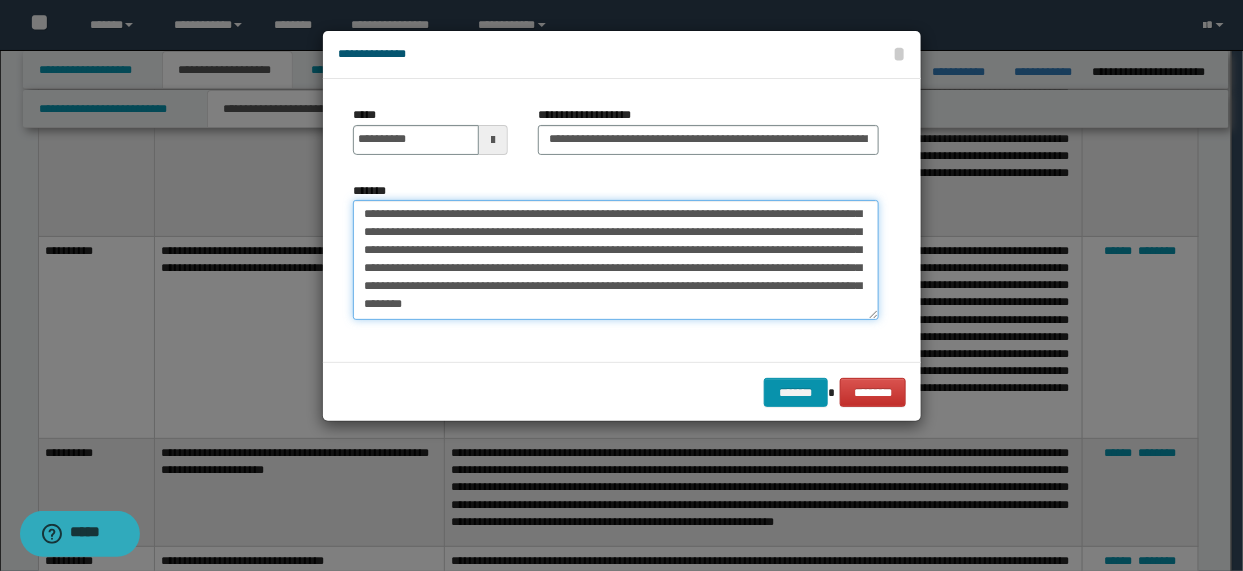 click on "*******" at bounding box center [616, 259] 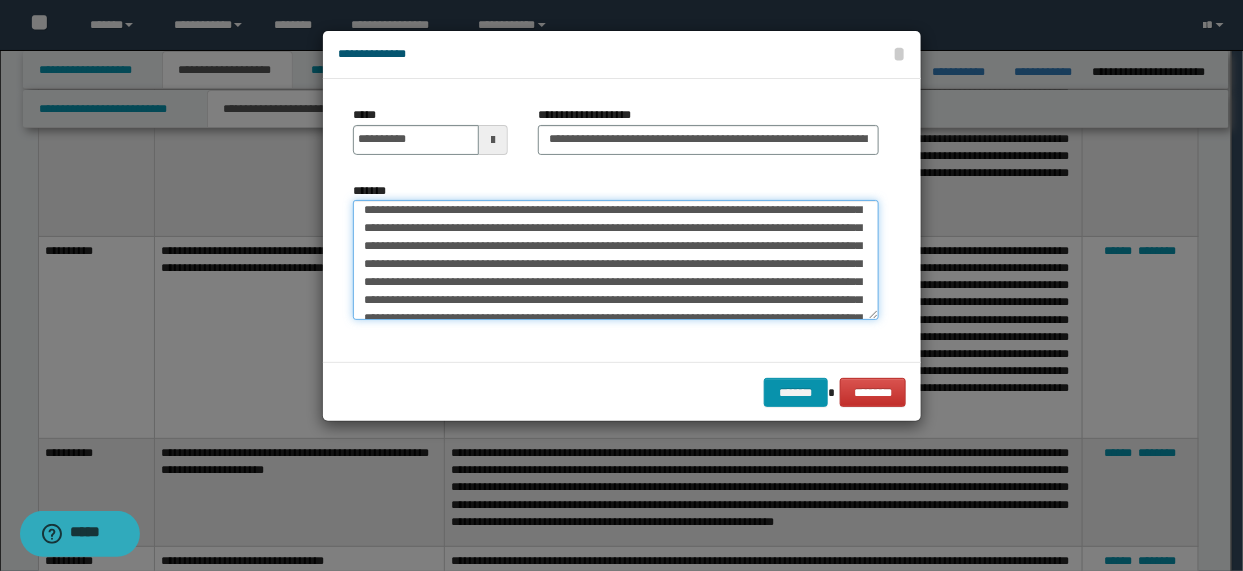 scroll, scrollTop: 5, scrollLeft: 0, axis: vertical 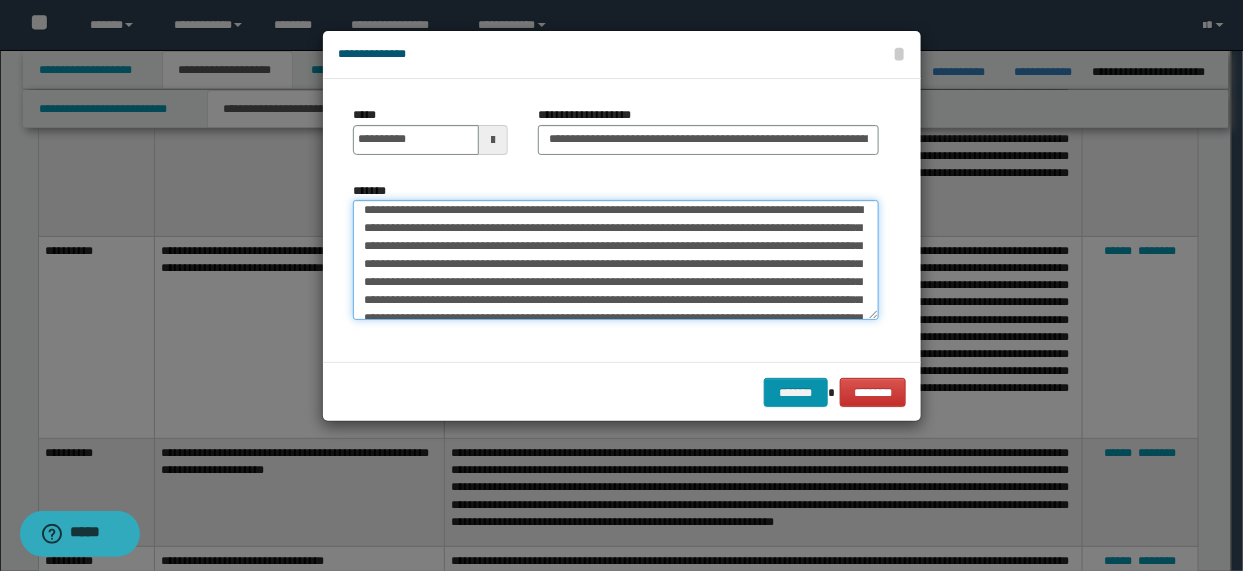 click on "*******" at bounding box center (616, 259) 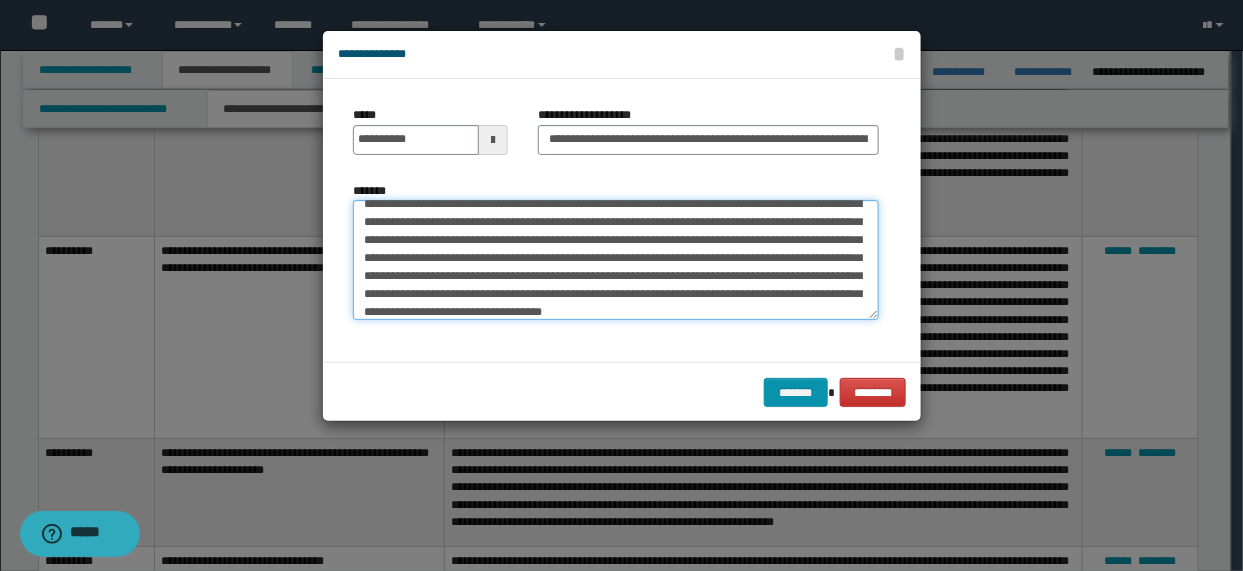 scroll, scrollTop: 126, scrollLeft: 0, axis: vertical 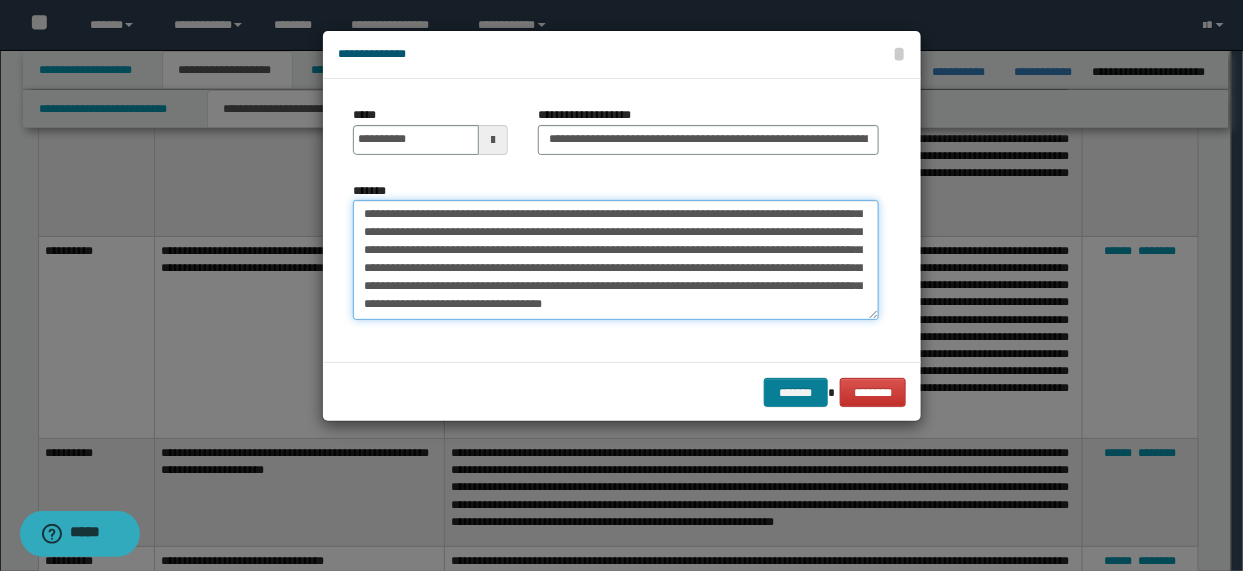 type on "**********" 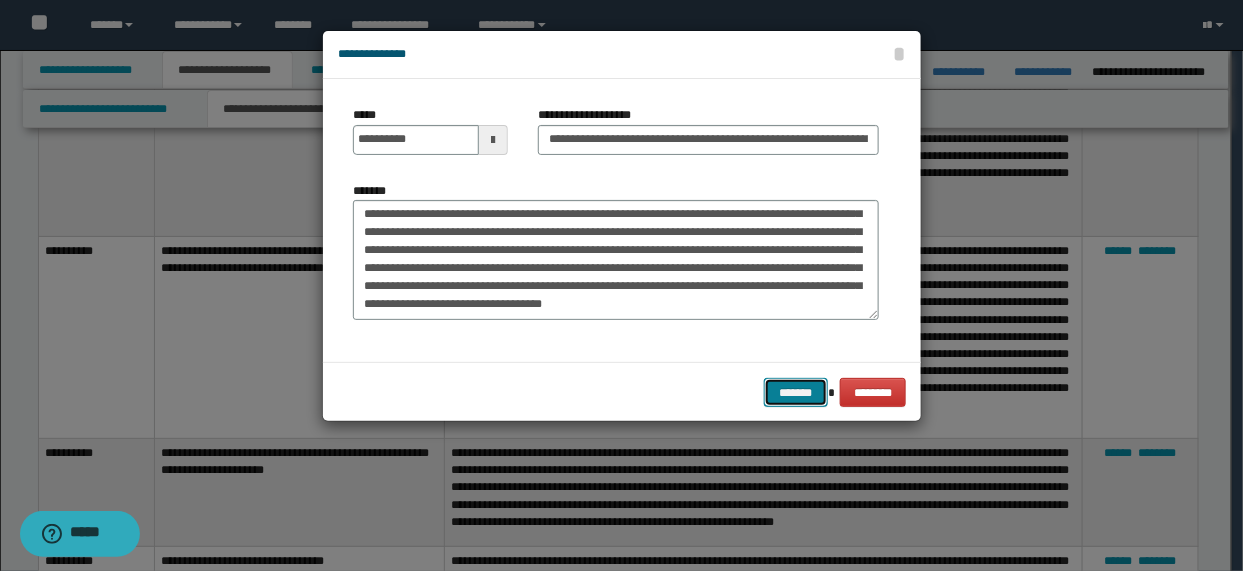 click on "*******" at bounding box center (796, 392) 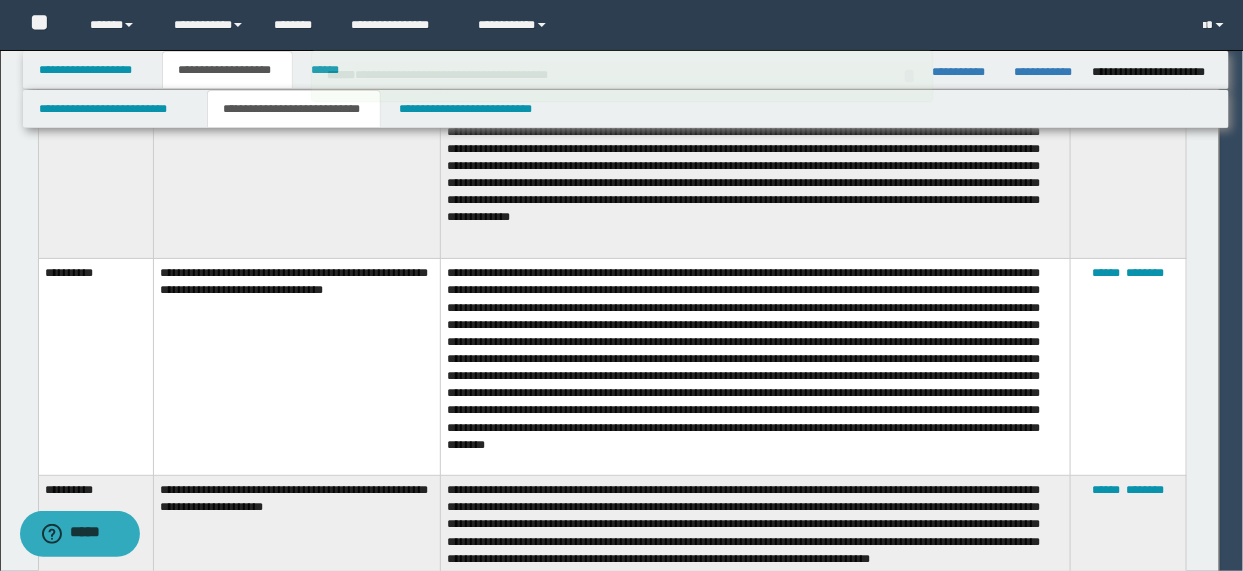 type 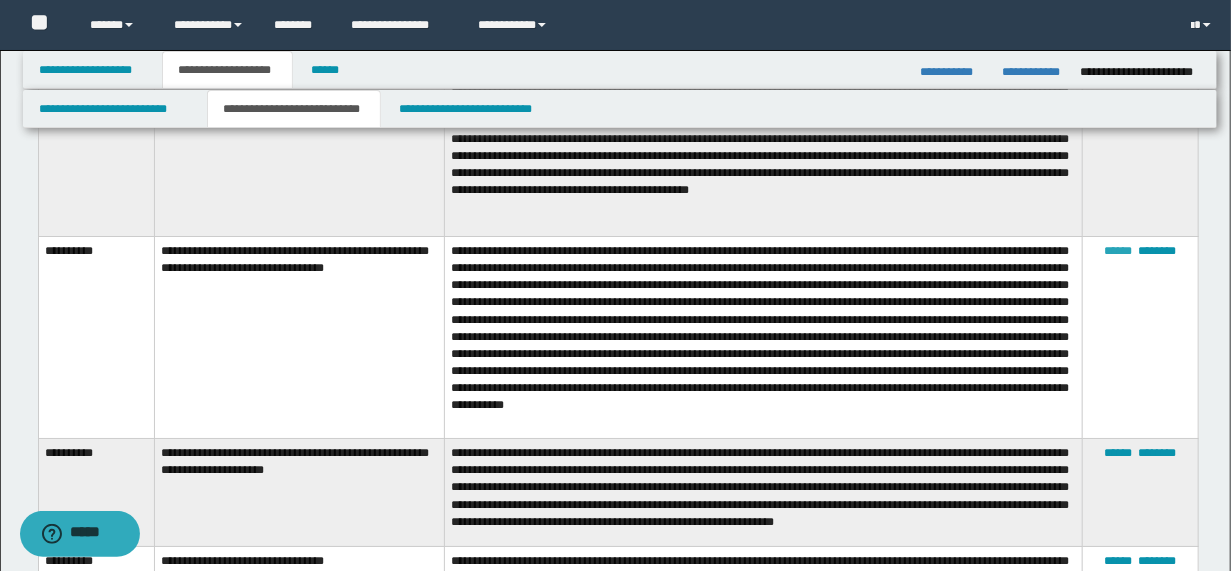 click on "******" at bounding box center [1118, 251] 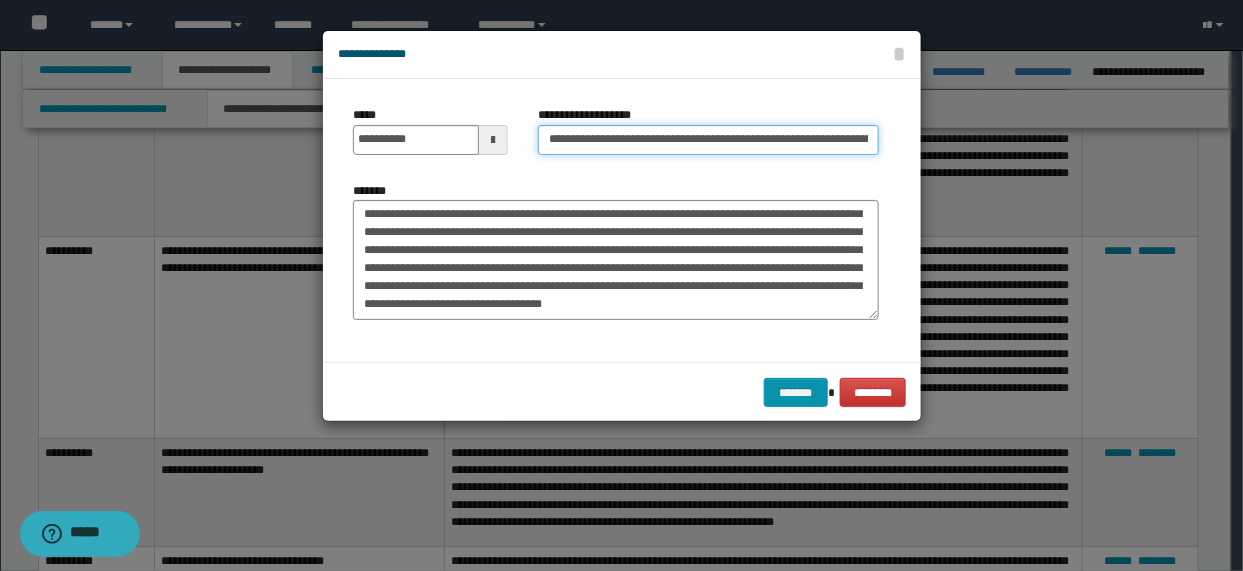 click on "**********" at bounding box center [708, 140] 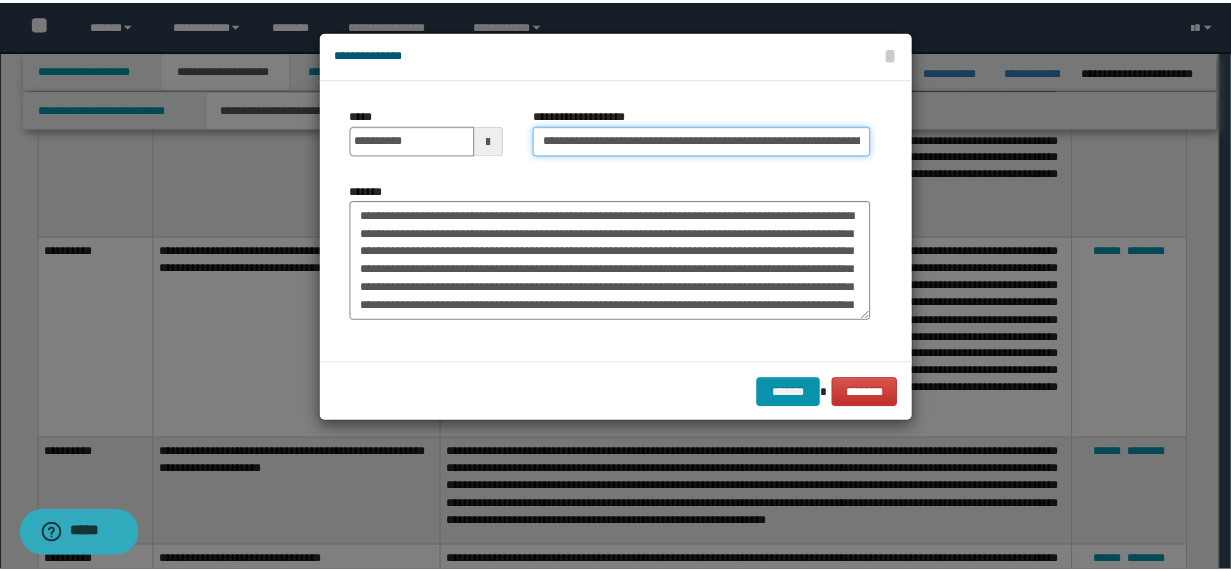 scroll, scrollTop: 0, scrollLeft: 0, axis: both 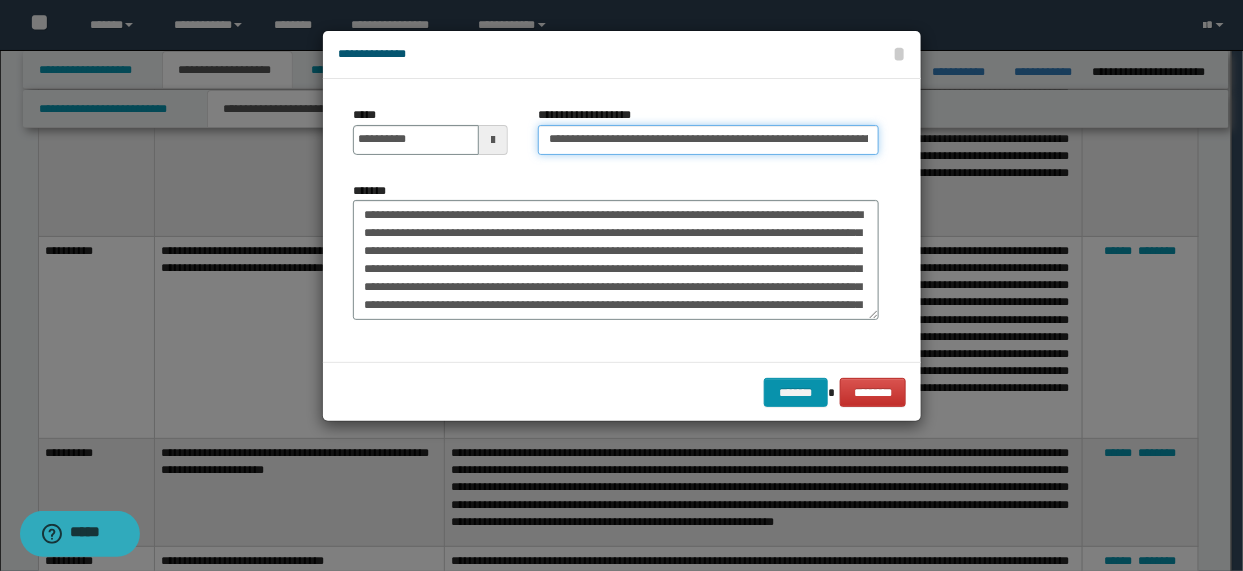 type on "**********" 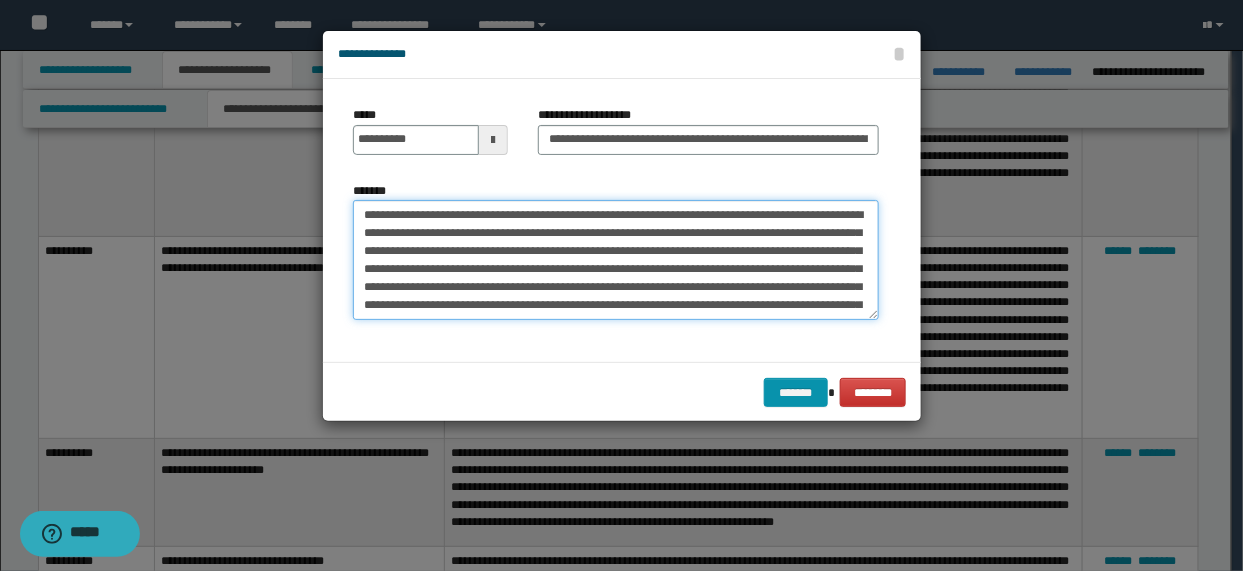 click on "*******" at bounding box center [616, 259] 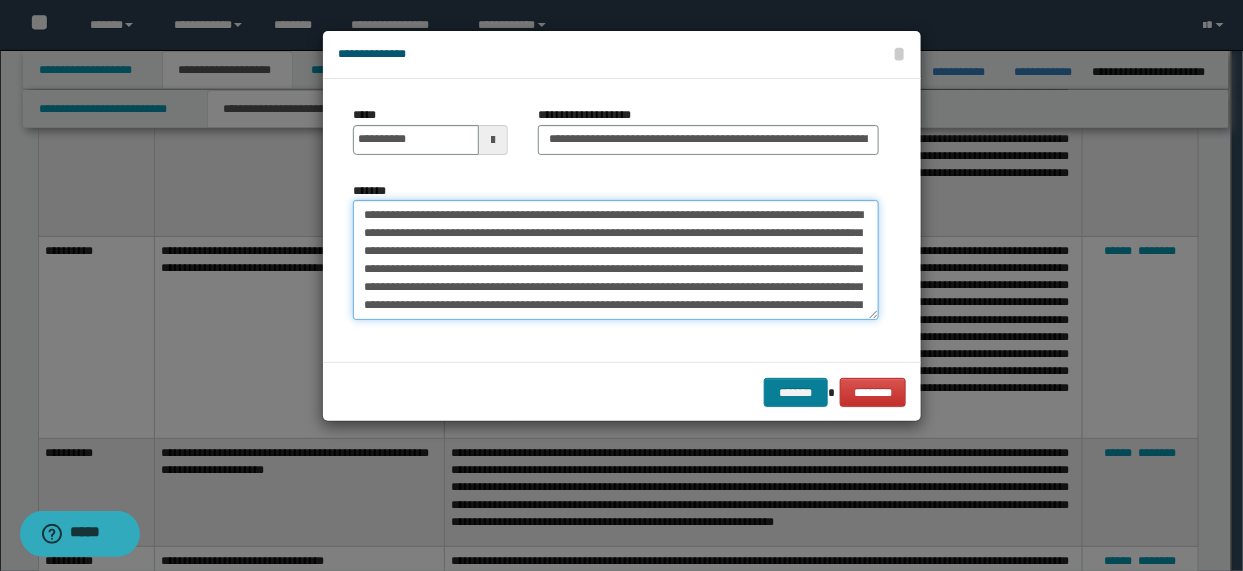 type on "**********" 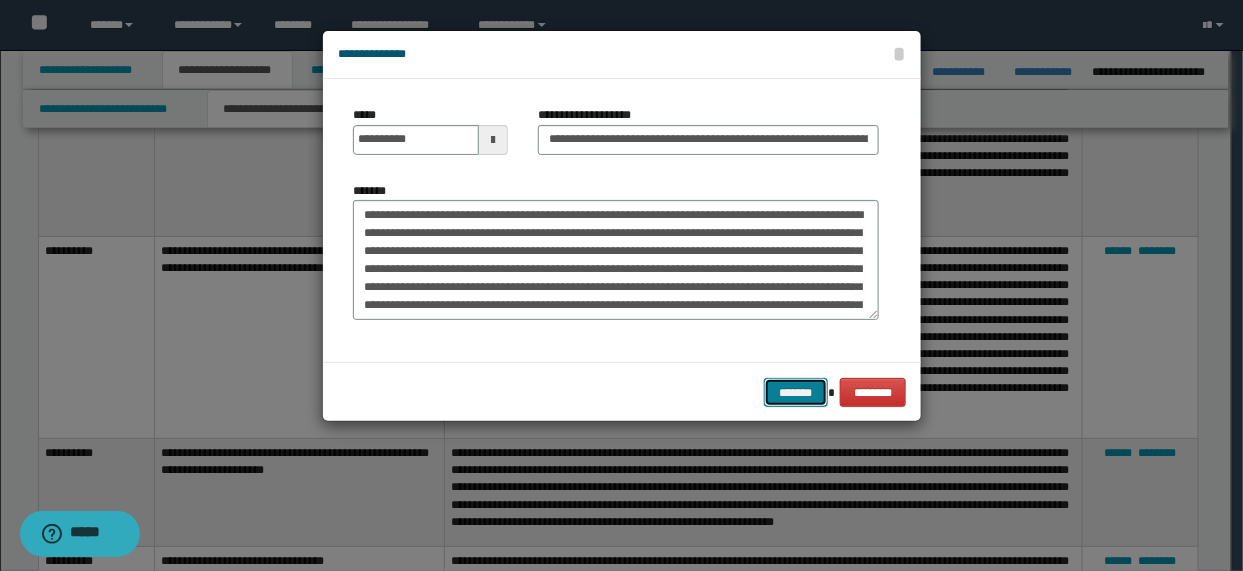 click on "*******" at bounding box center (796, 392) 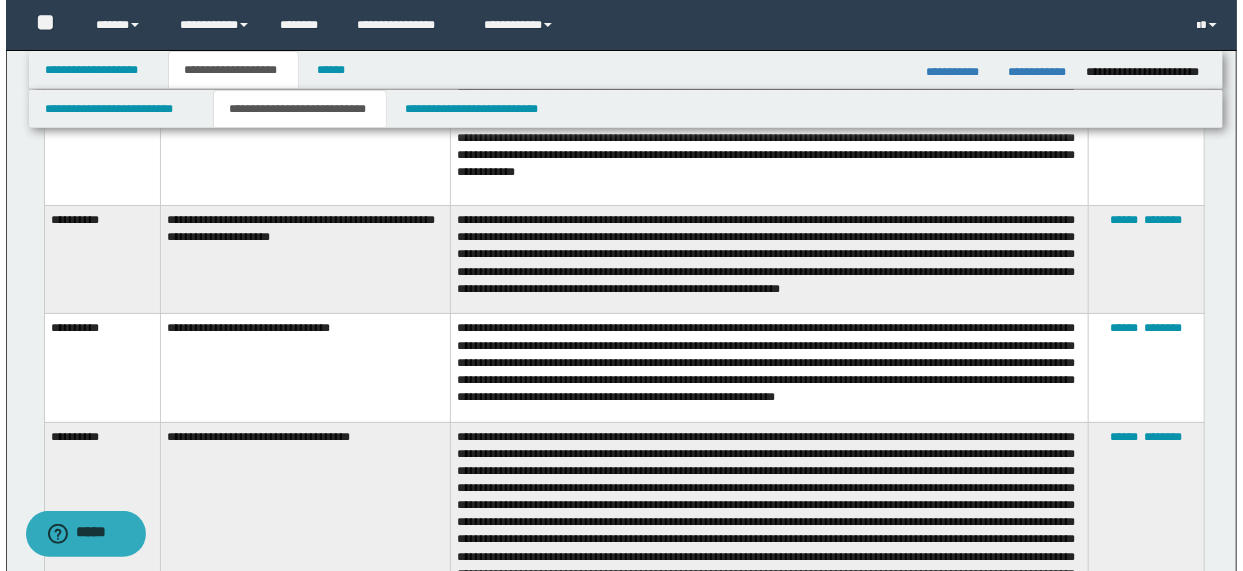 scroll, scrollTop: 6800, scrollLeft: 0, axis: vertical 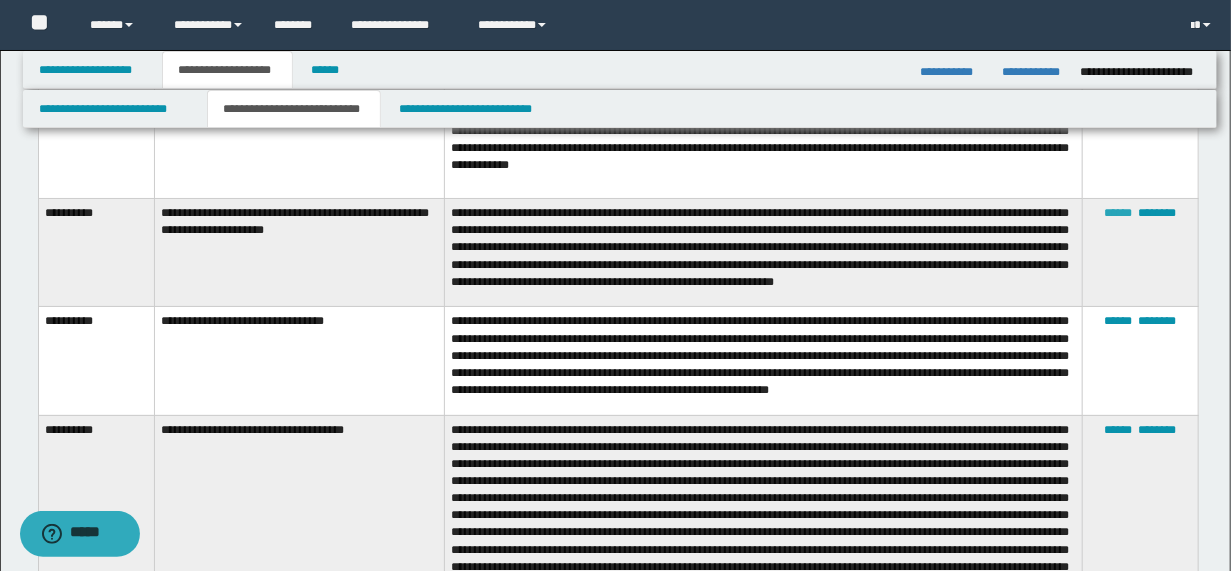 click on "******" at bounding box center (1118, 213) 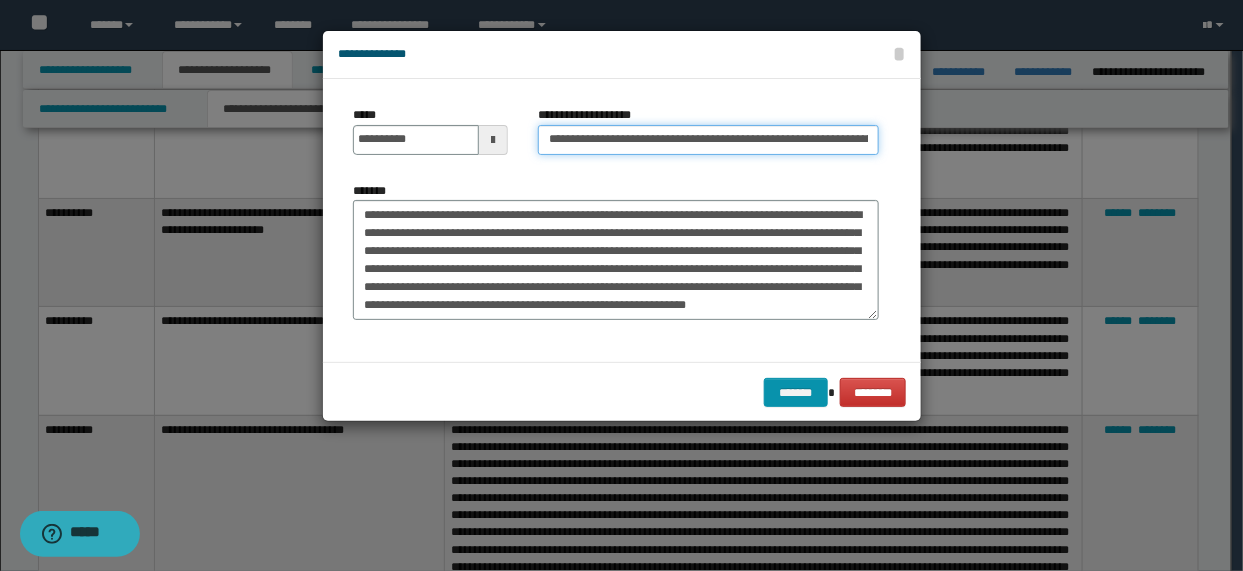 click on "**********" at bounding box center (708, 140) 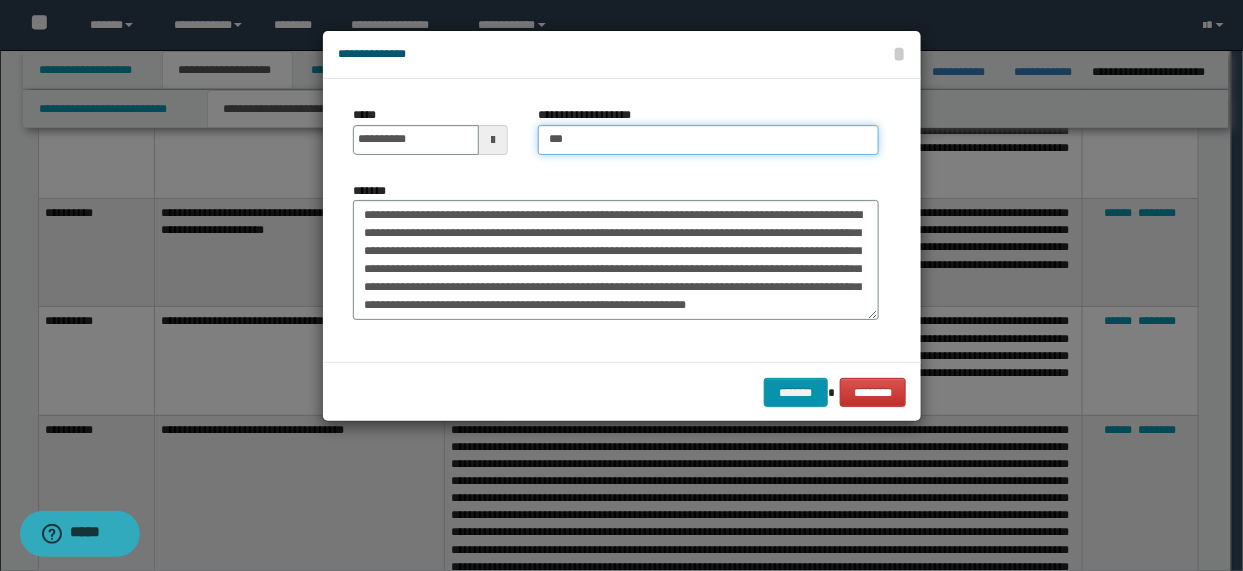 type on "**********" 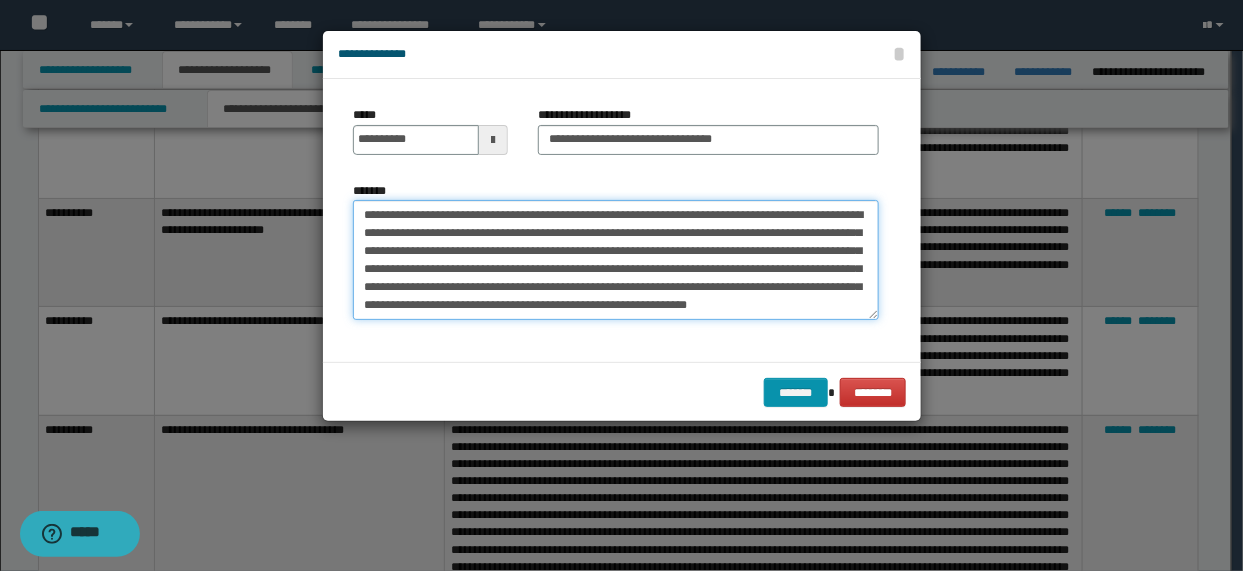 click on "**********" at bounding box center (616, 259) 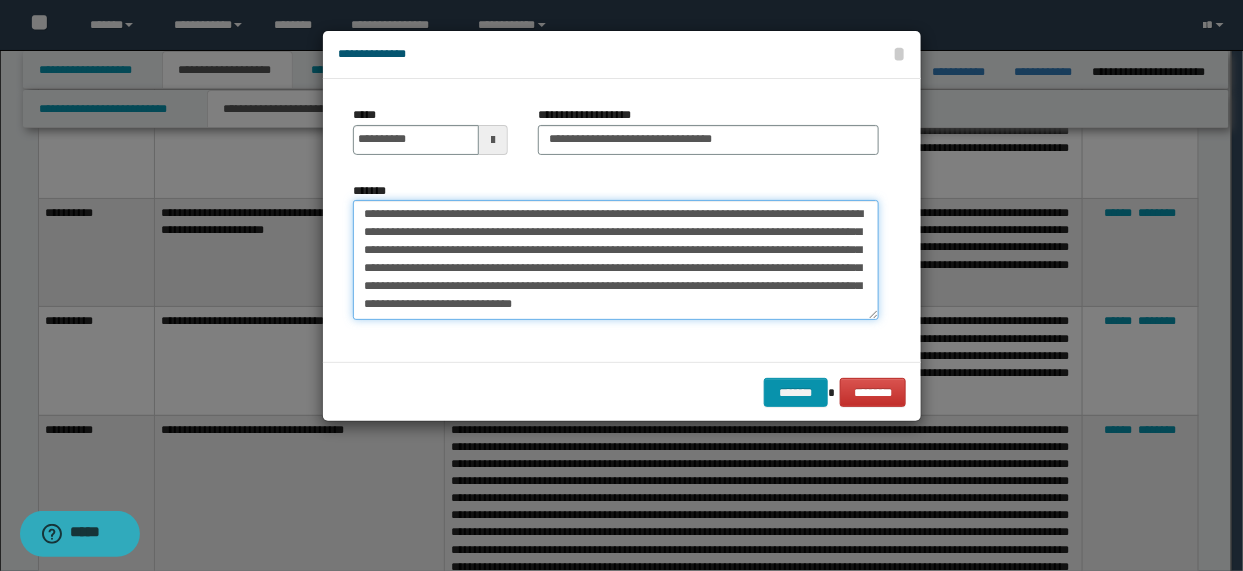 scroll, scrollTop: 17, scrollLeft: 0, axis: vertical 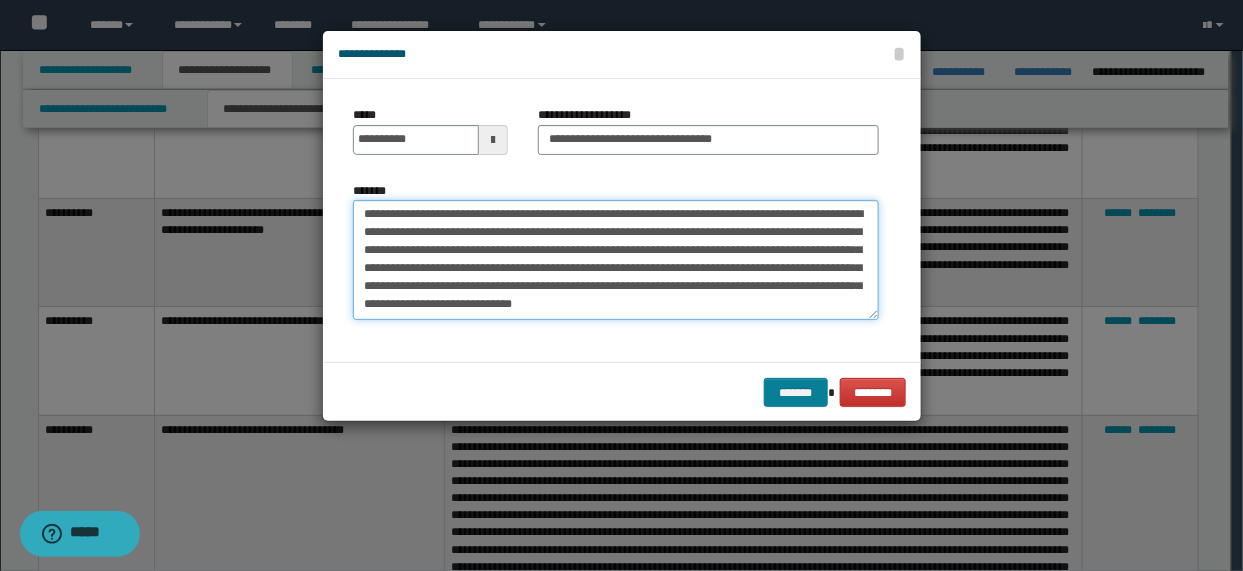 type on "**********" 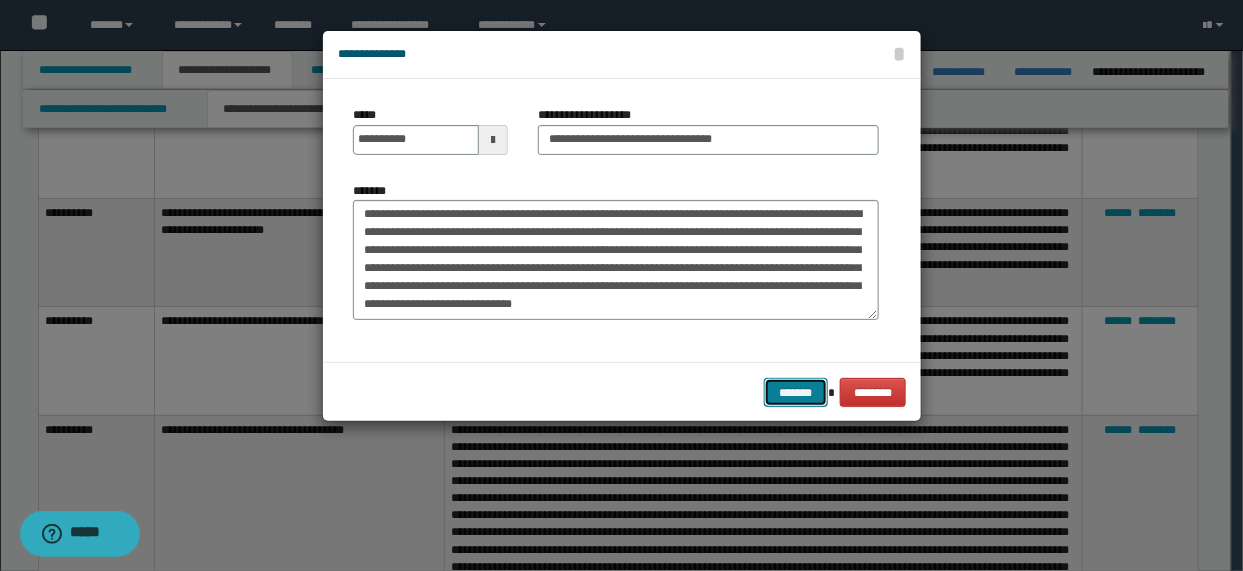 click on "*******" at bounding box center (796, 392) 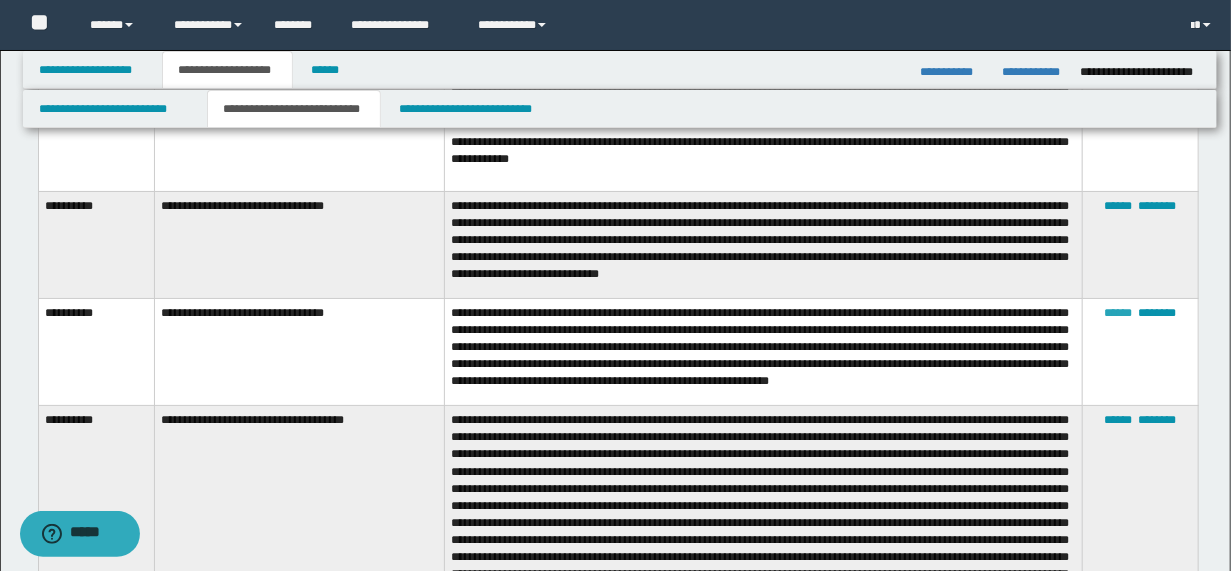 click on "******" at bounding box center (1118, 313) 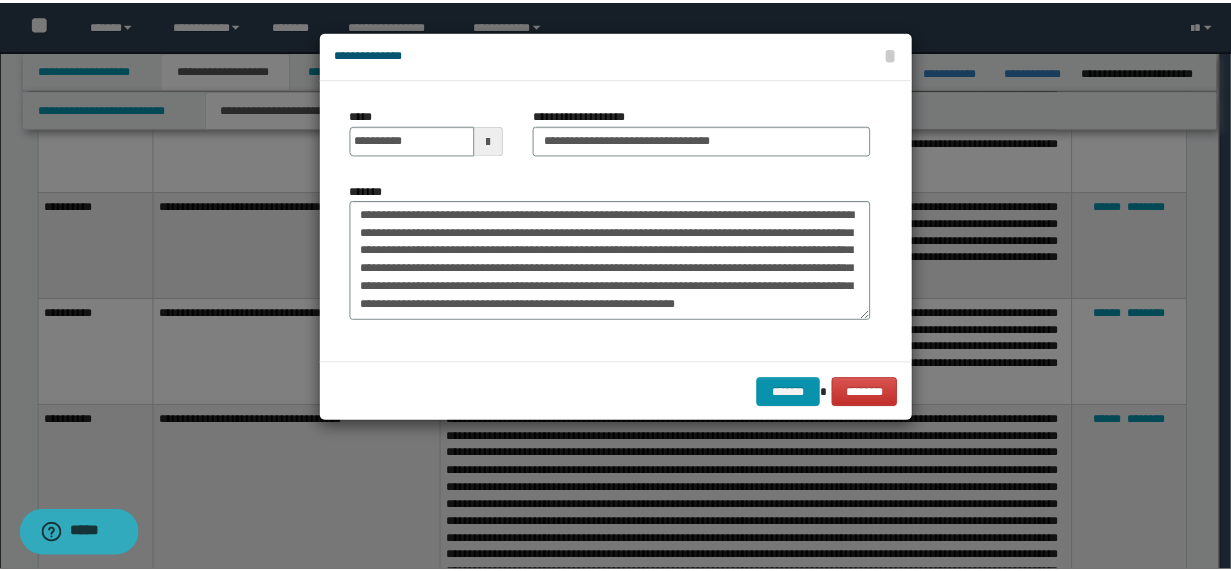 scroll, scrollTop: 0, scrollLeft: 0, axis: both 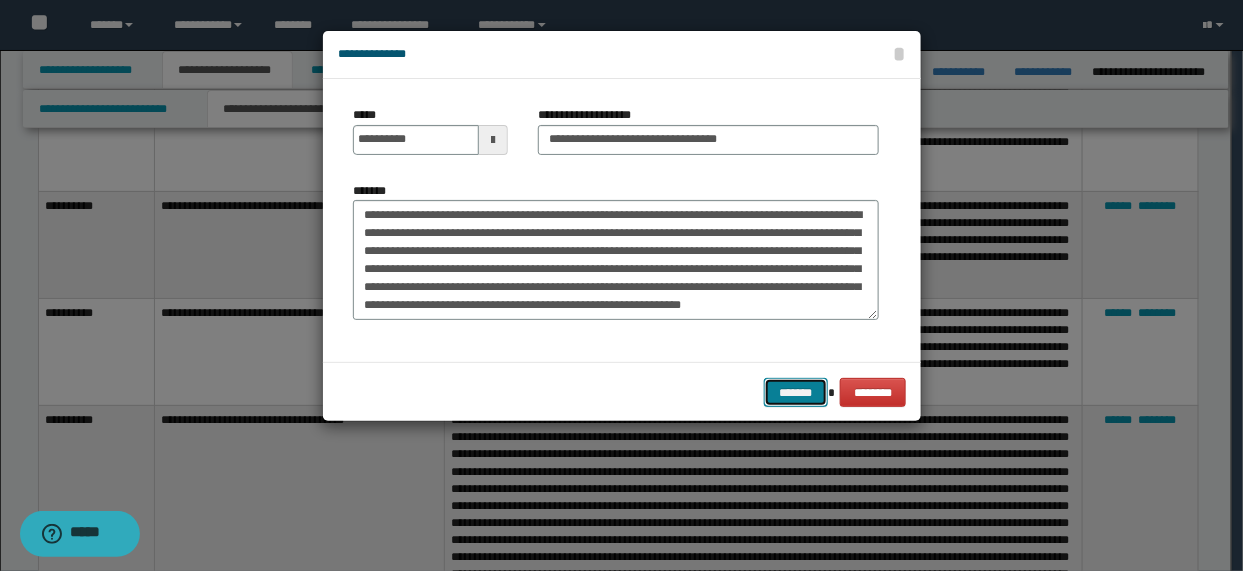 click on "*******" at bounding box center [796, 392] 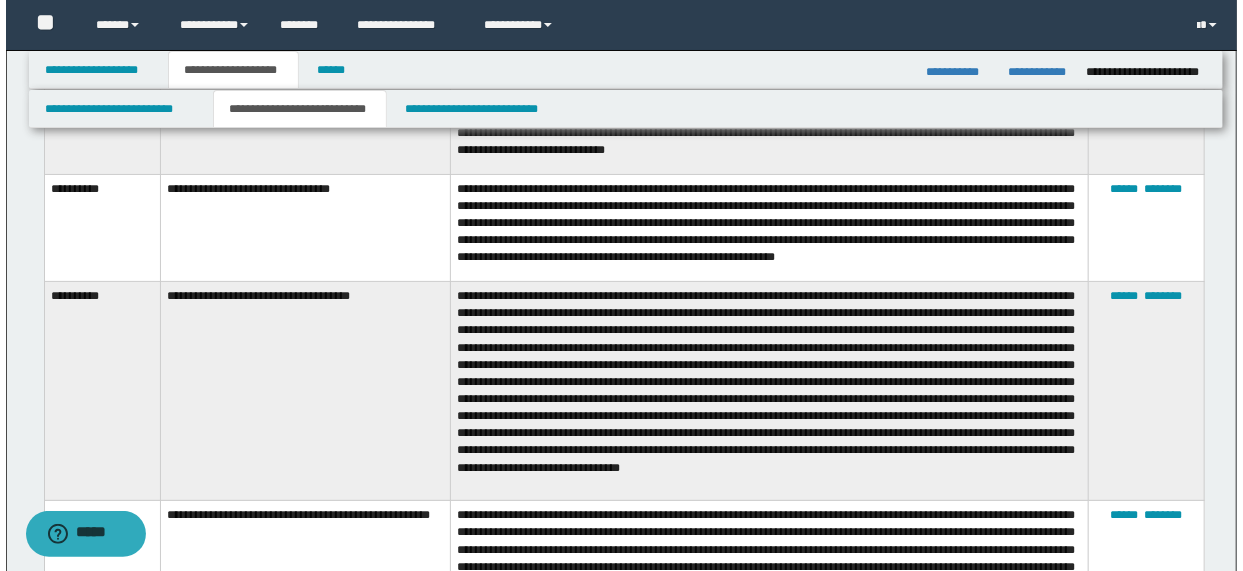 scroll, scrollTop: 6960, scrollLeft: 0, axis: vertical 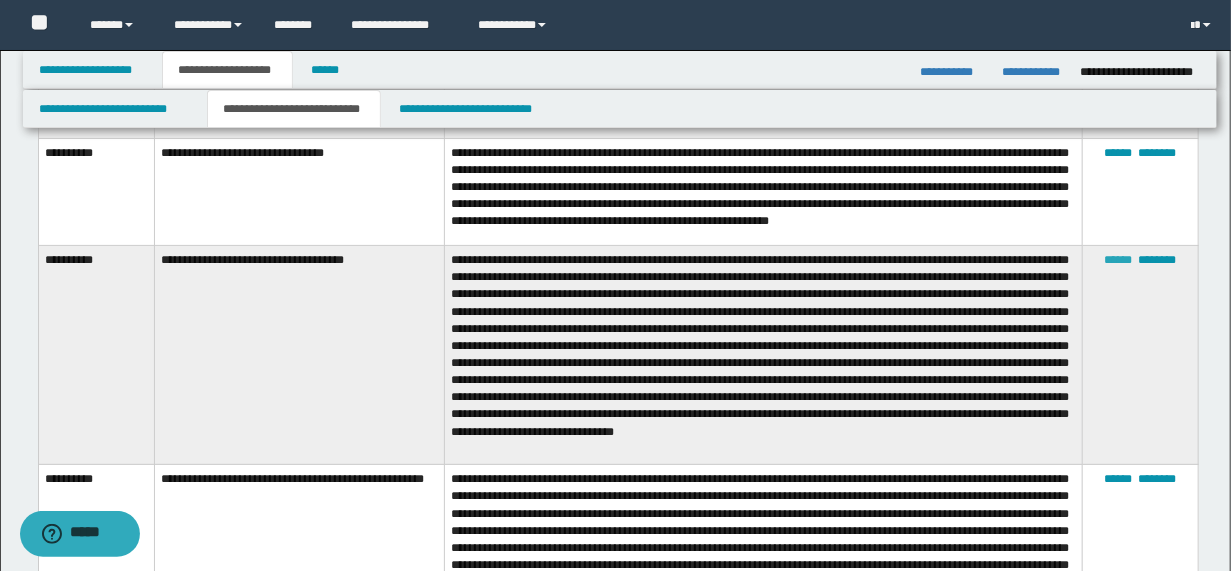 click on "******" at bounding box center (1118, 260) 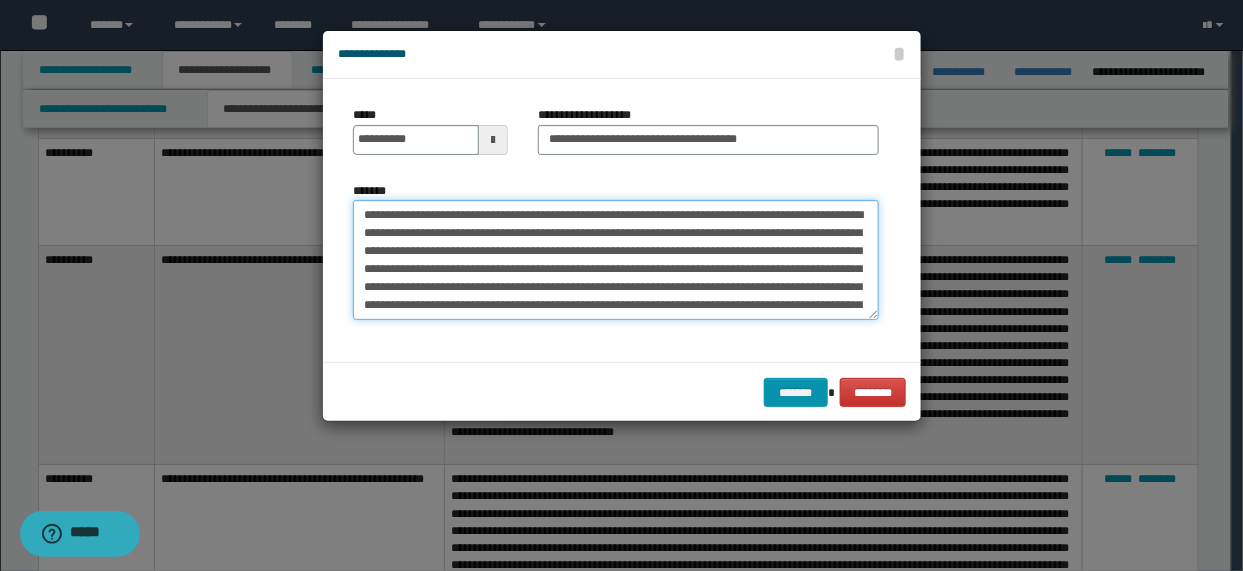 click on "*******" at bounding box center [616, 259] 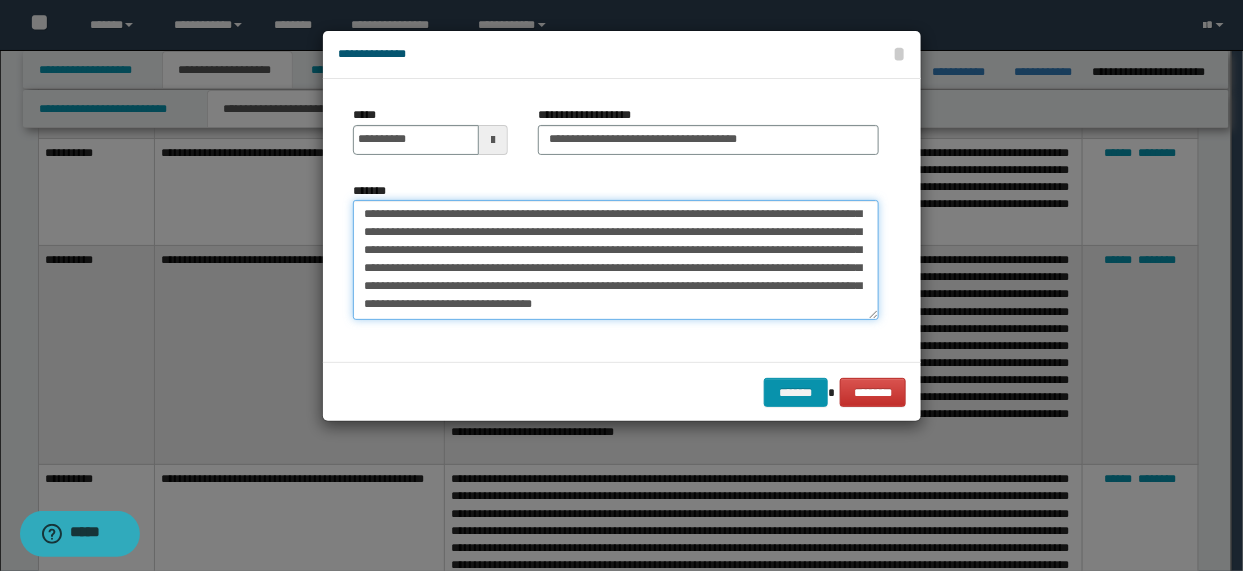 scroll, scrollTop: 128, scrollLeft: 0, axis: vertical 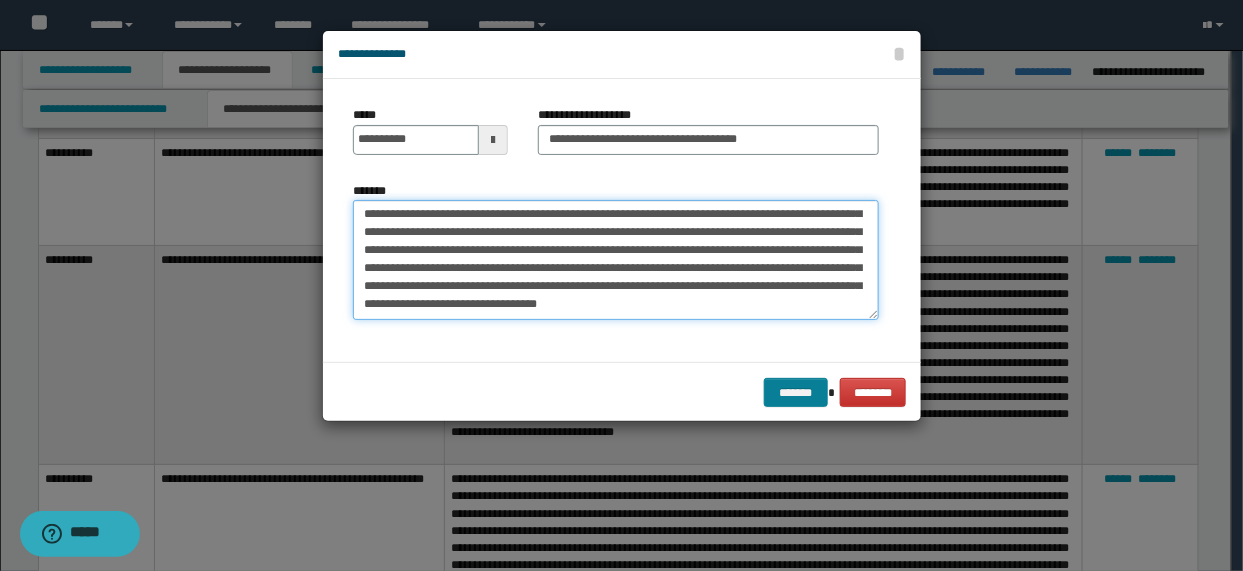 type on "**********" 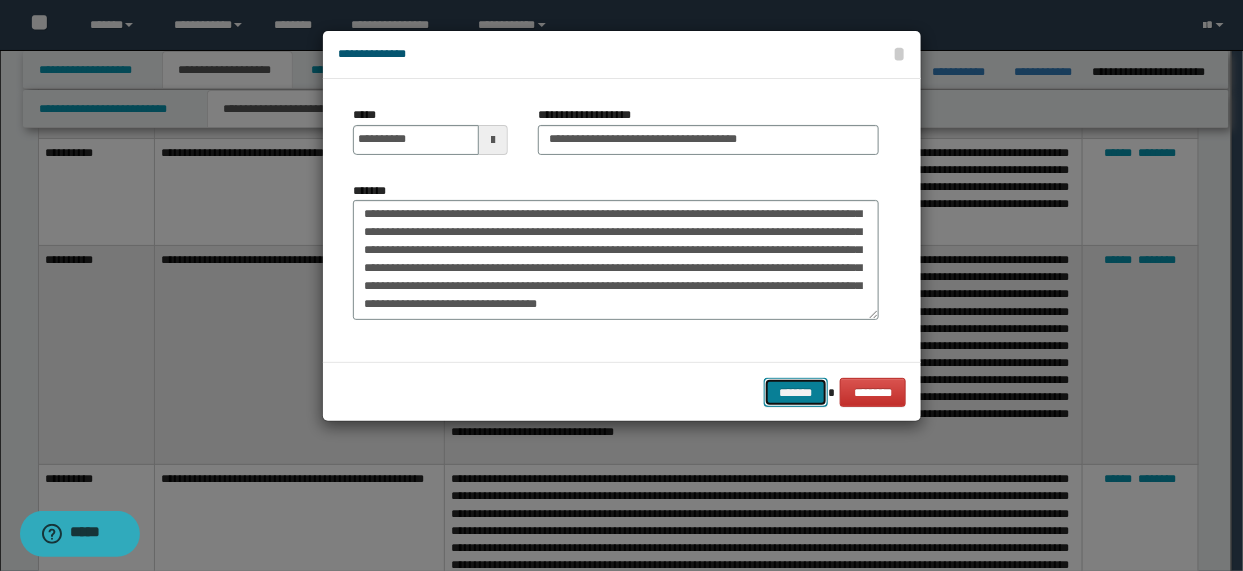 click on "*******" at bounding box center [796, 392] 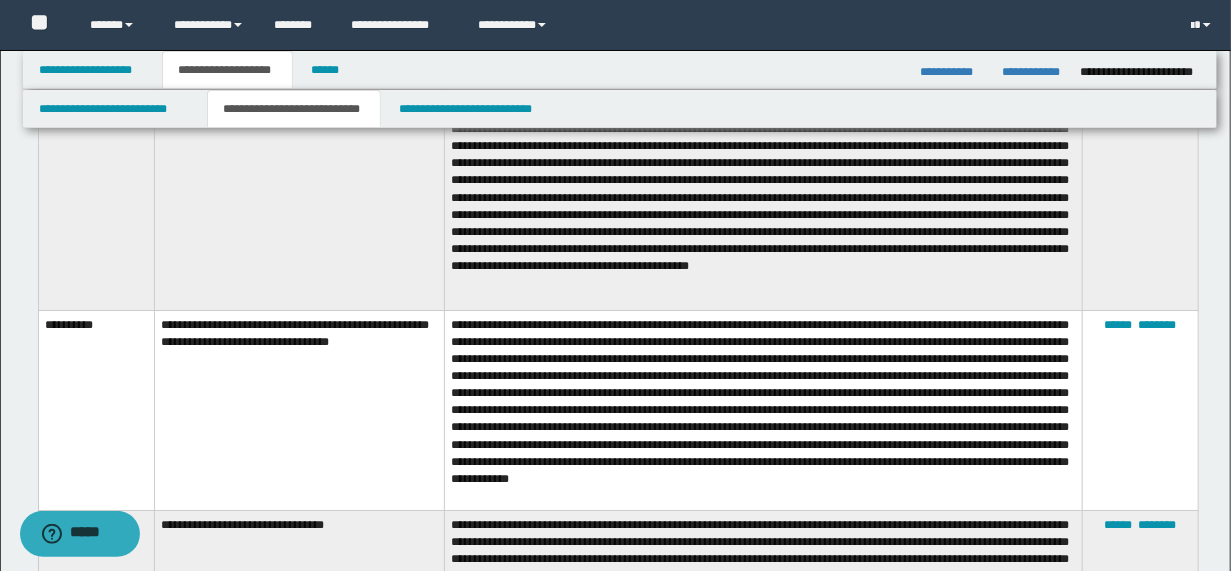 scroll, scrollTop: 6480, scrollLeft: 0, axis: vertical 